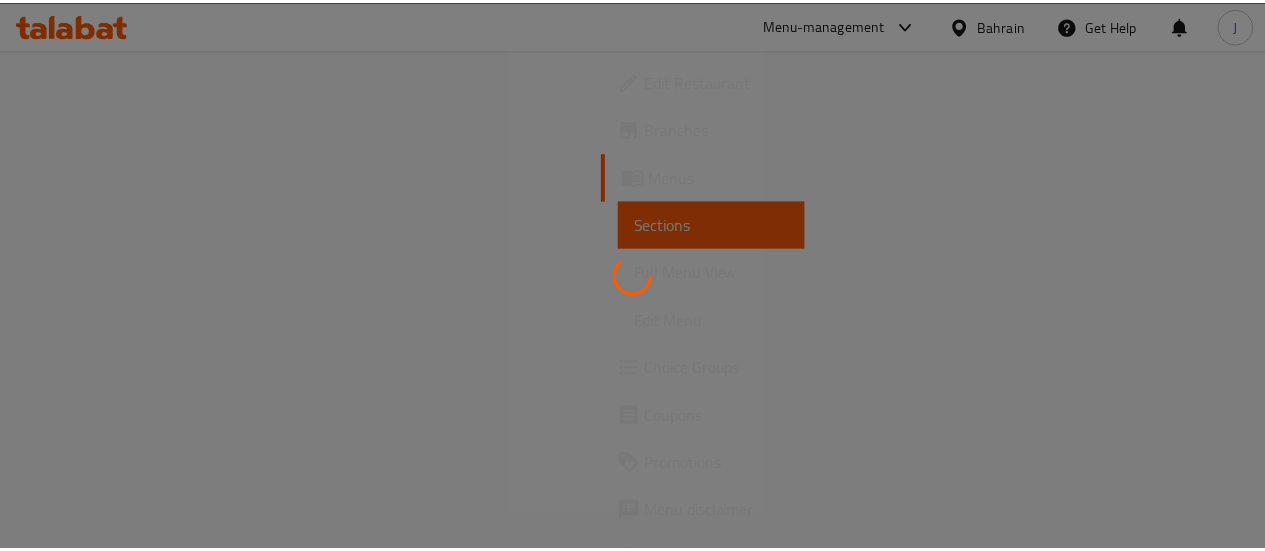 scroll, scrollTop: 0, scrollLeft: 0, axis: both 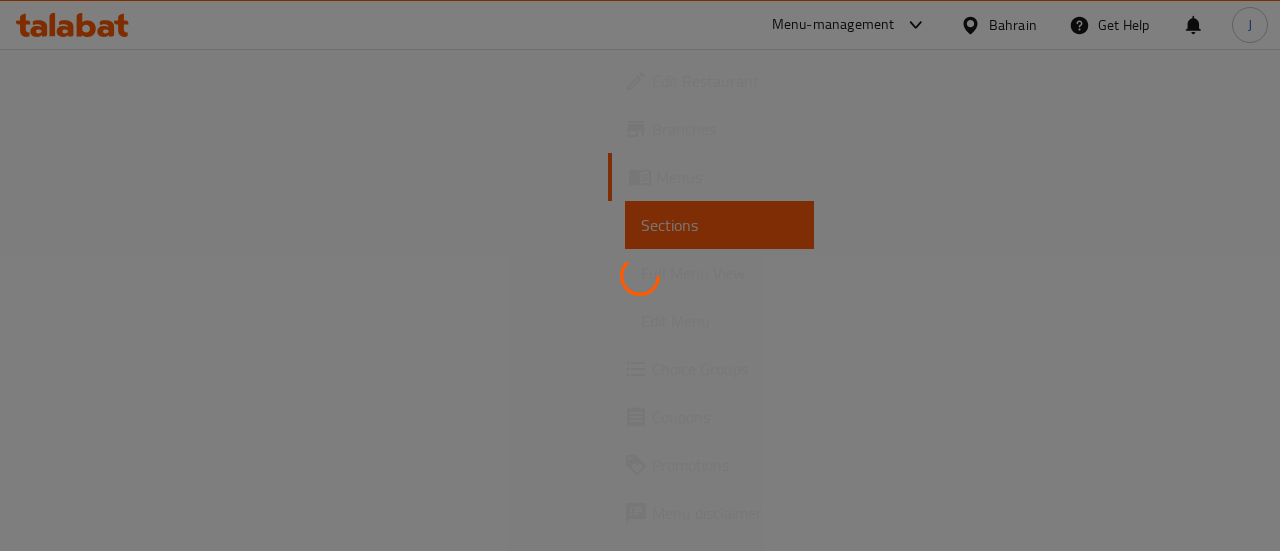 click at bounding box center [640, 275] 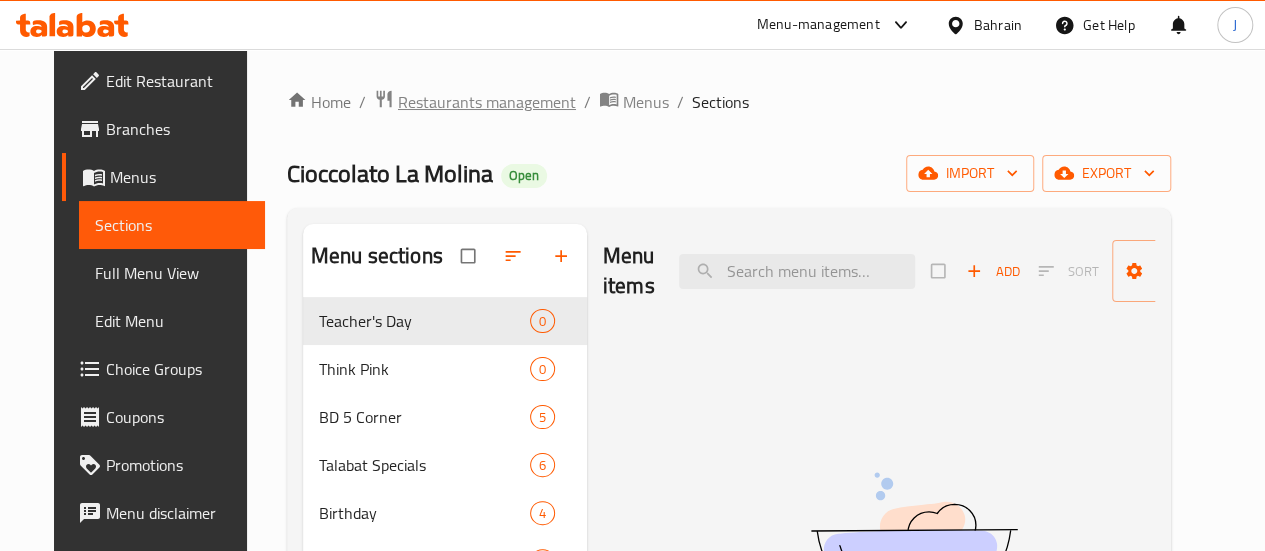click on "Restaurants management" at bounding box center [487, 102] 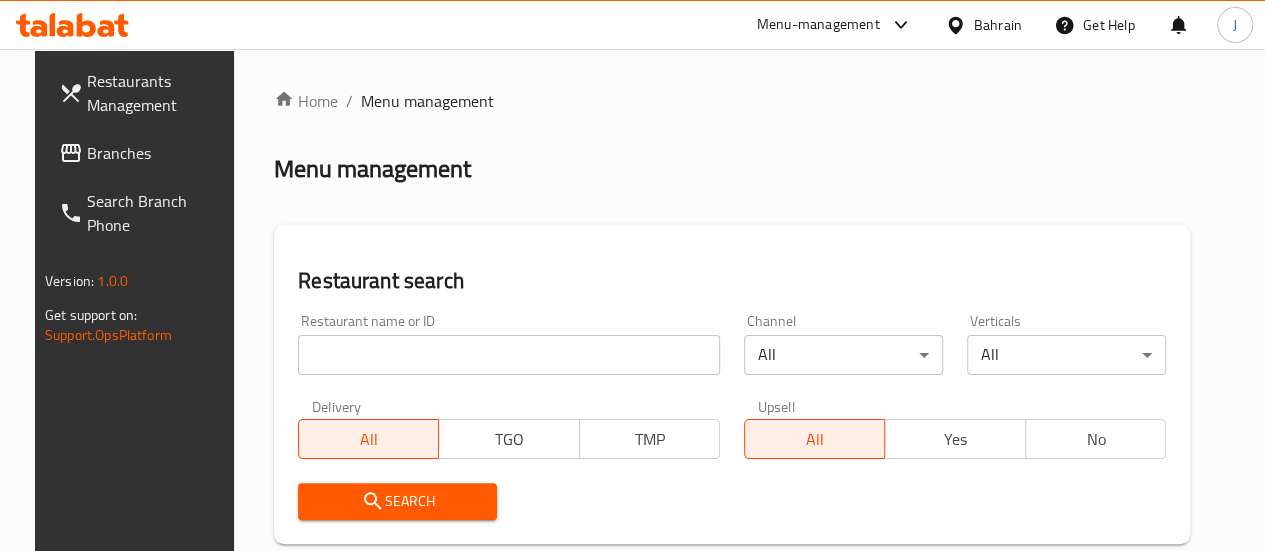 click at bounding box center [509, 355] 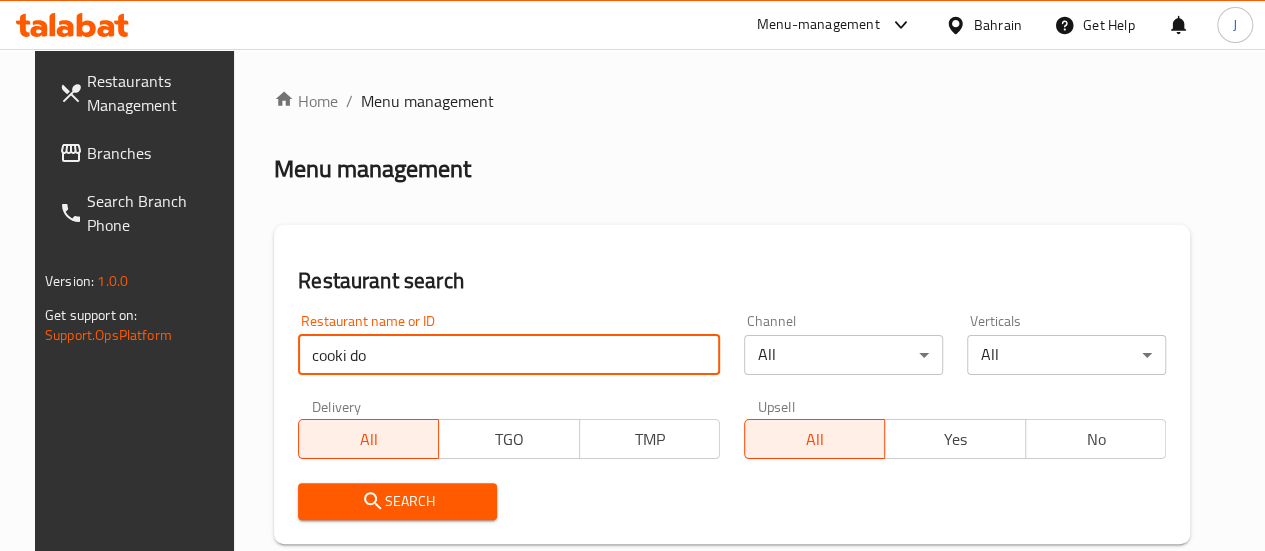 click on "Search" at bounding box center (397, 501) 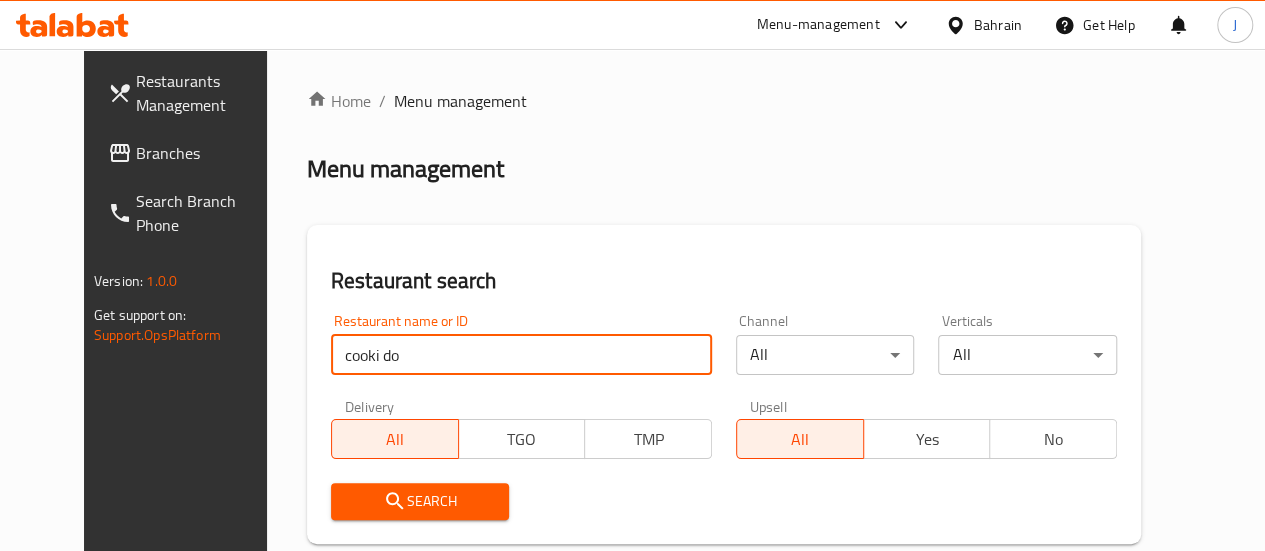 scroll, scrollTop: 63, scrollLeft: 0, axis: vertical 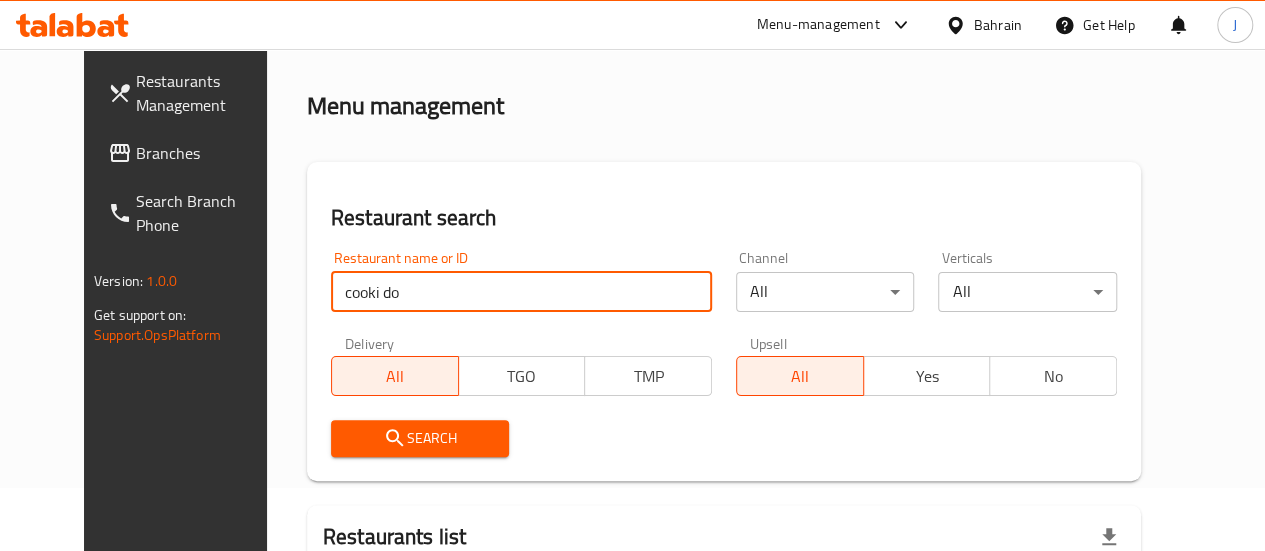 click on "Search" at bounding box center [420, 438] 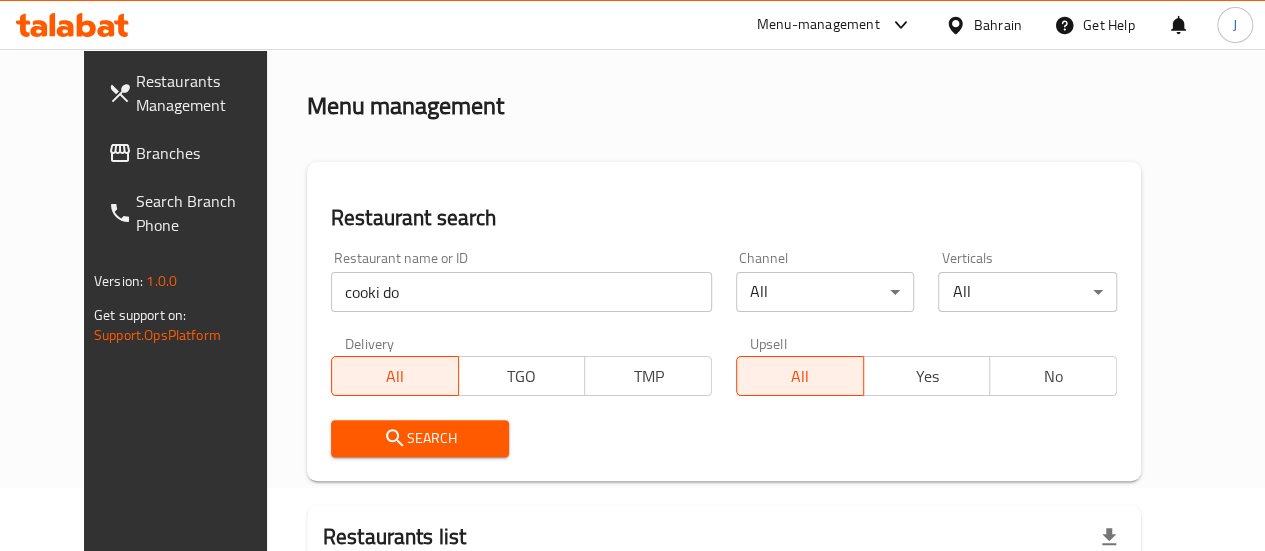 scroll, scrollTop: 288, scrollLeft: 0, axis: vertical 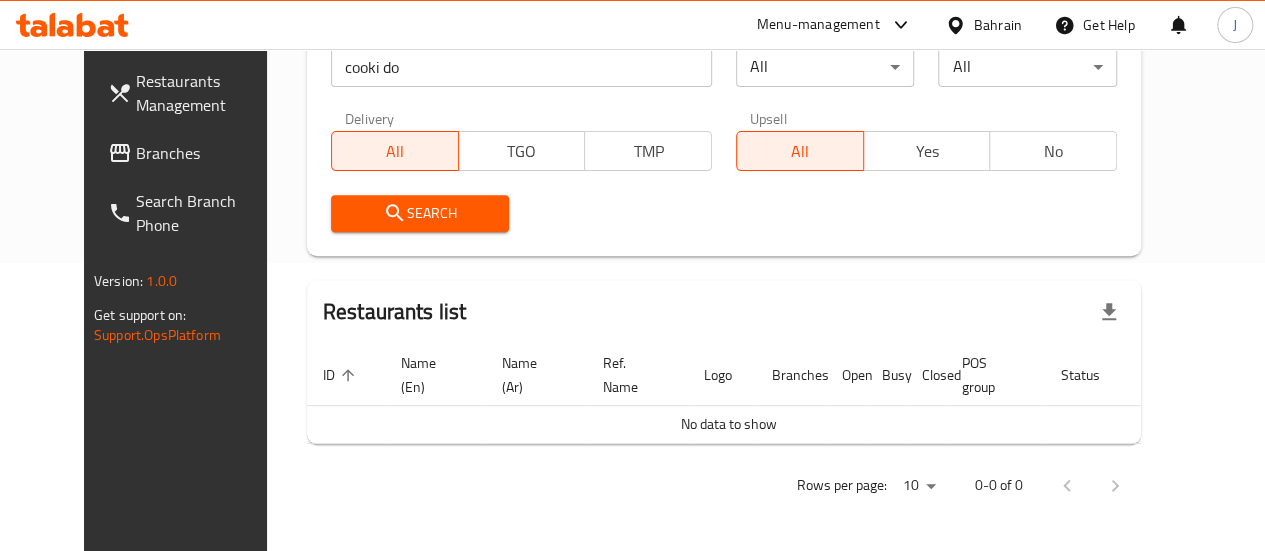 click on "cooki do" at bounding box center [521, 67] 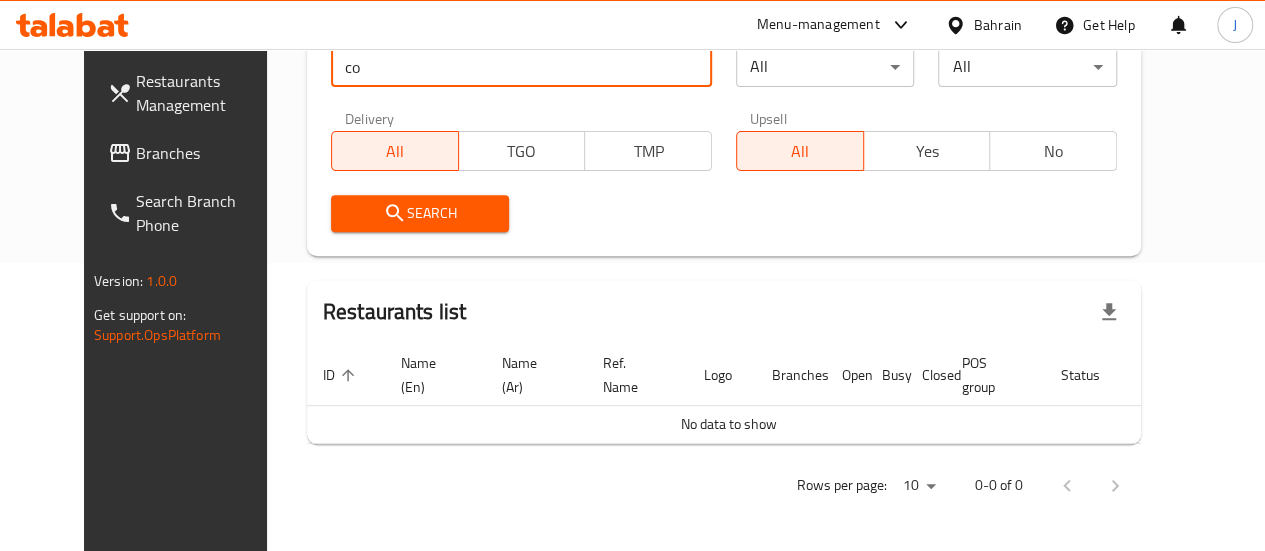 type on "c" 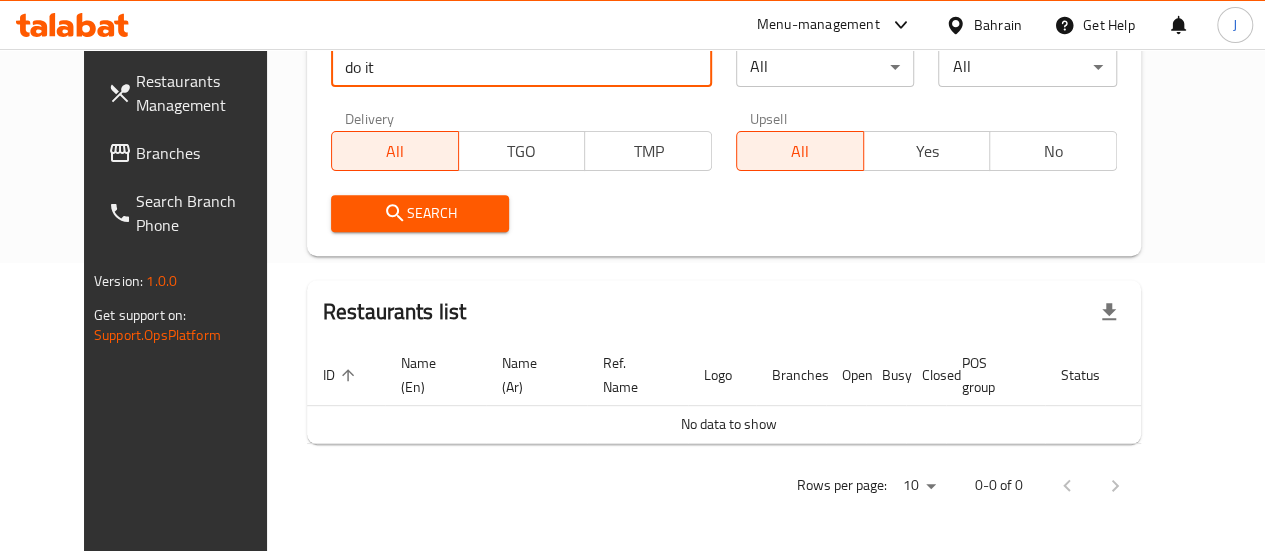 type on "do it" 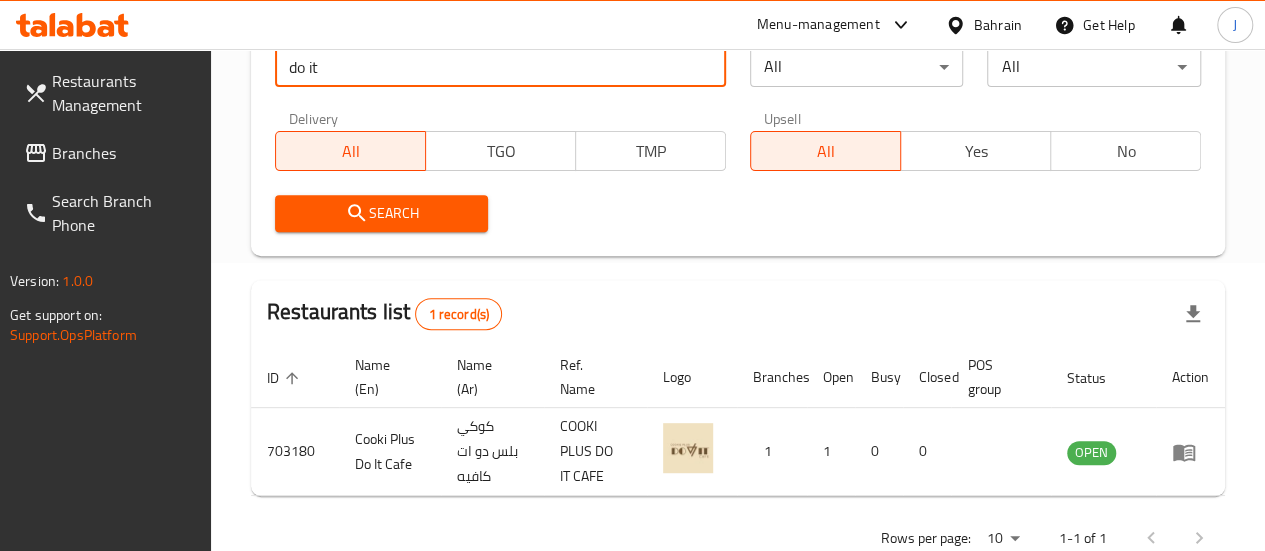 scroll, scrollTop: 337, scrollLeft: 0, axis: vertical 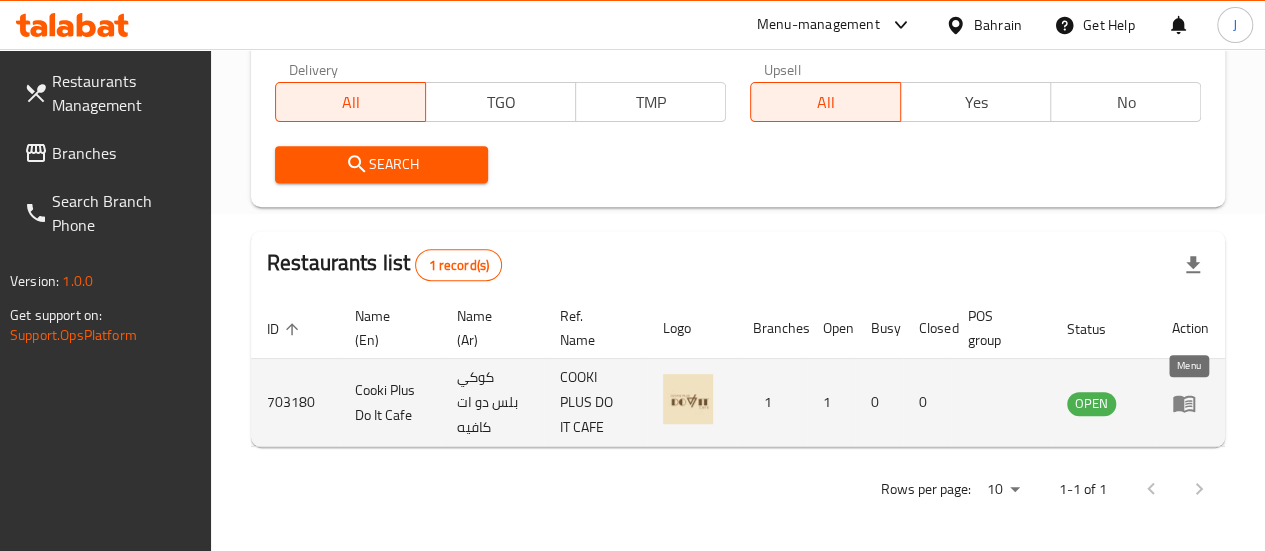 click 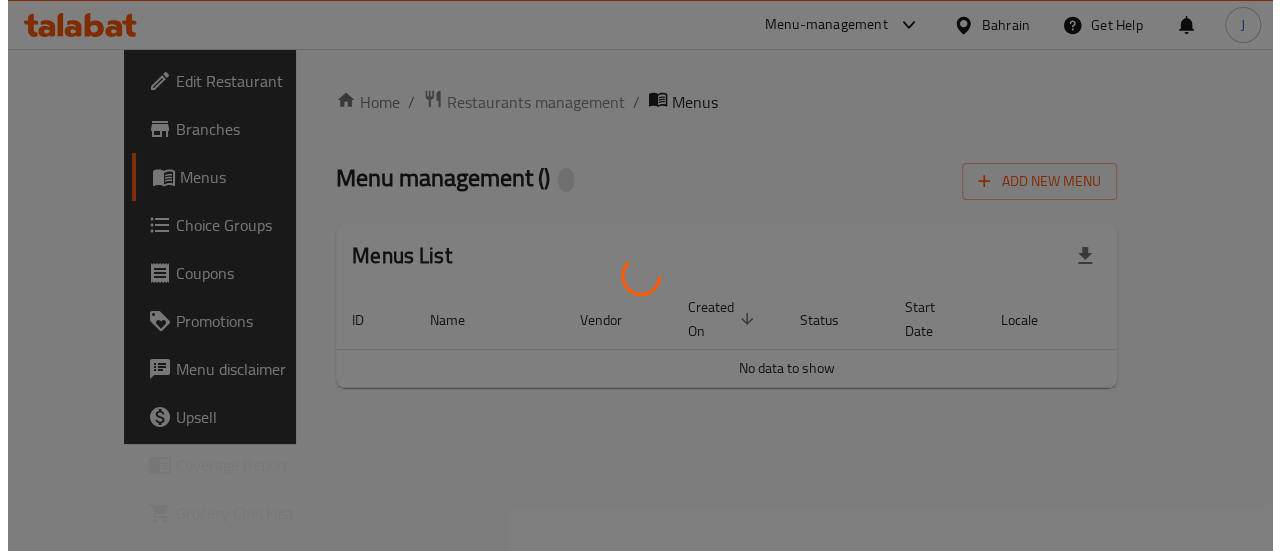 scroll, scrollTop: 0, scrollLeft: 0, axis: both 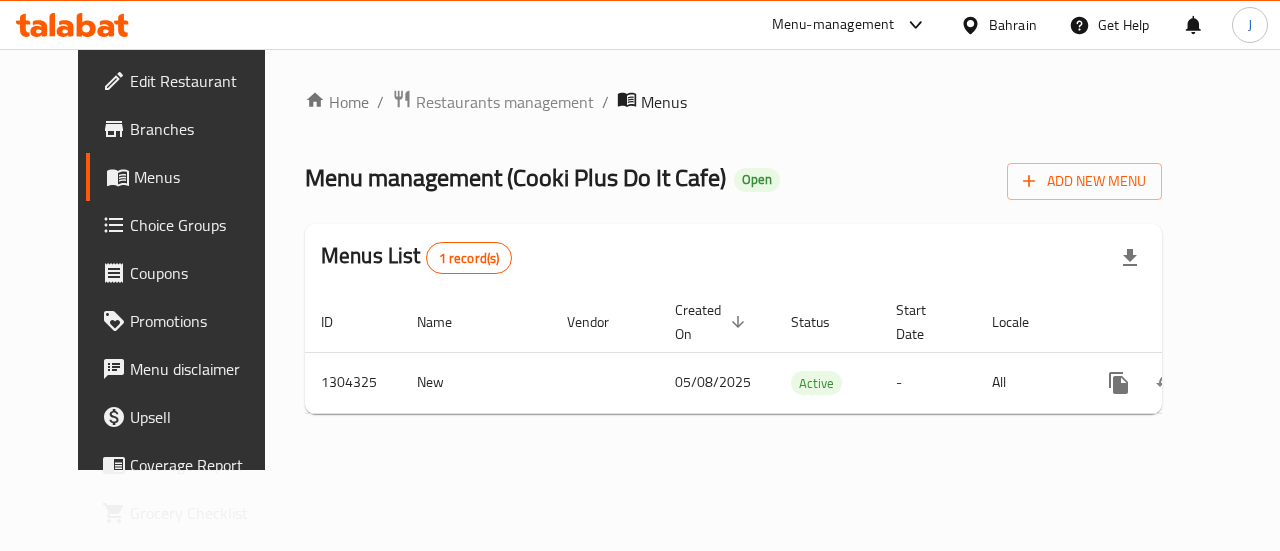 click on "Branches" at bounding box center (203, 129) 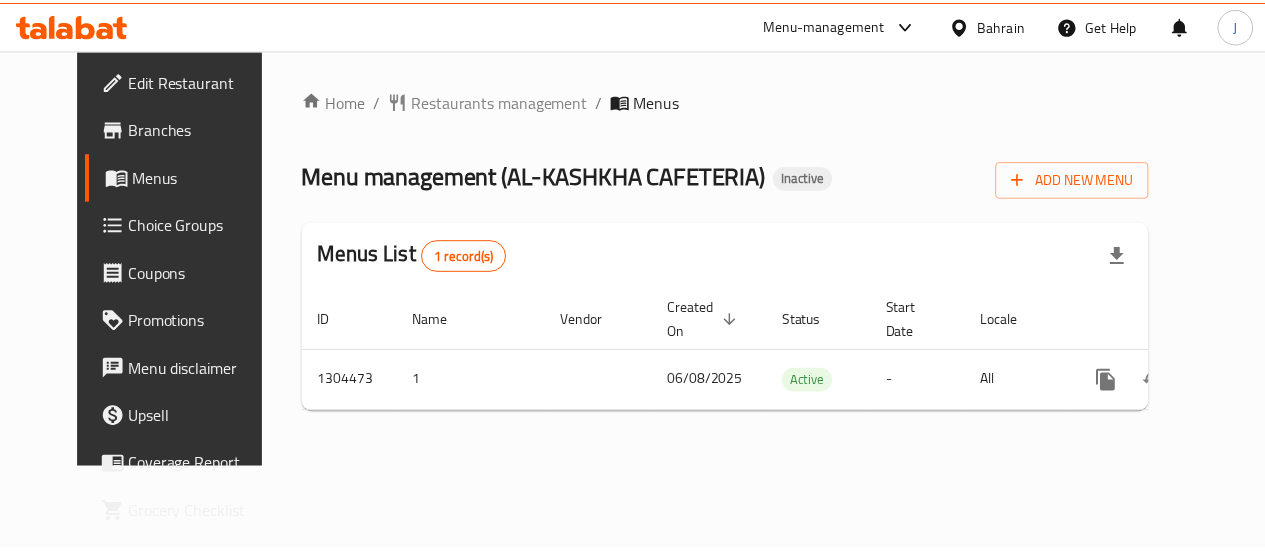 scroll, scrollTop: 0, scrollLeft: 0, axis: both 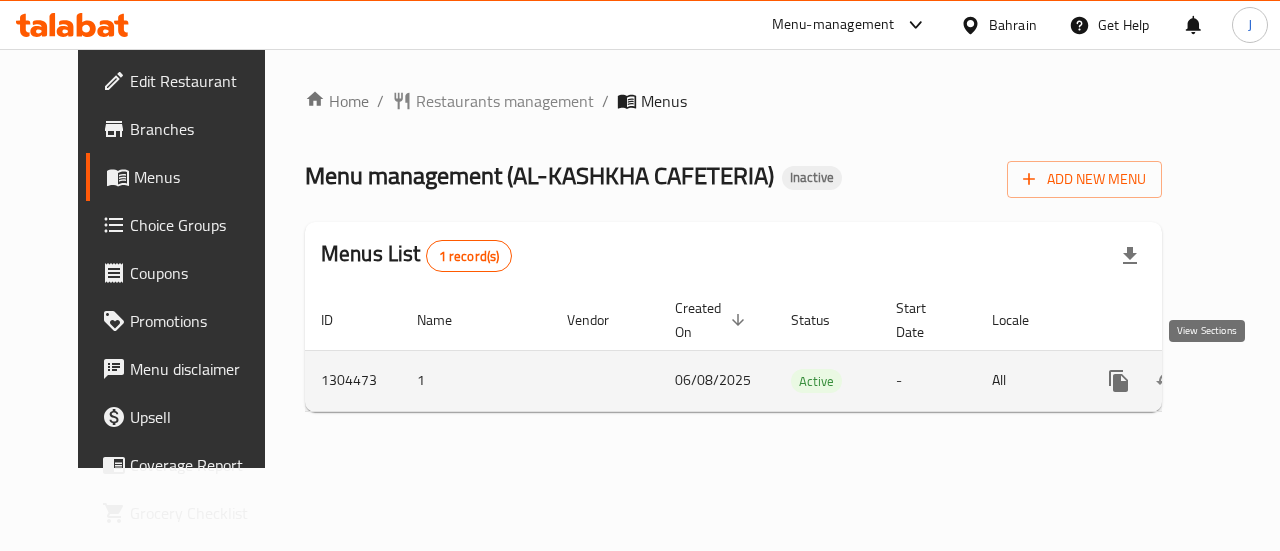 click at bounding box center (1263, 381) 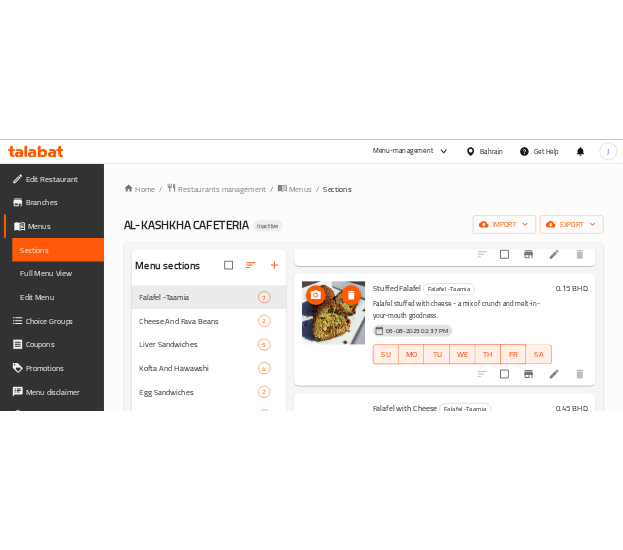 scroll, scrollTop: 0, scrollLeft: 0, axis: both 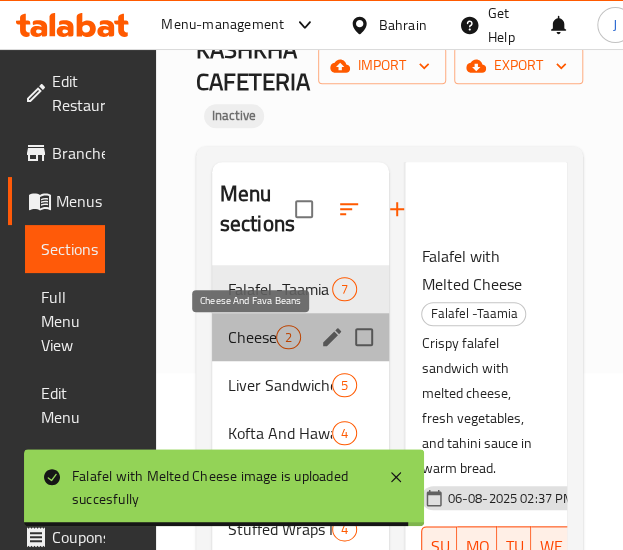 click on "Cheese And Fava Beans" at bounding box center (252, 337) 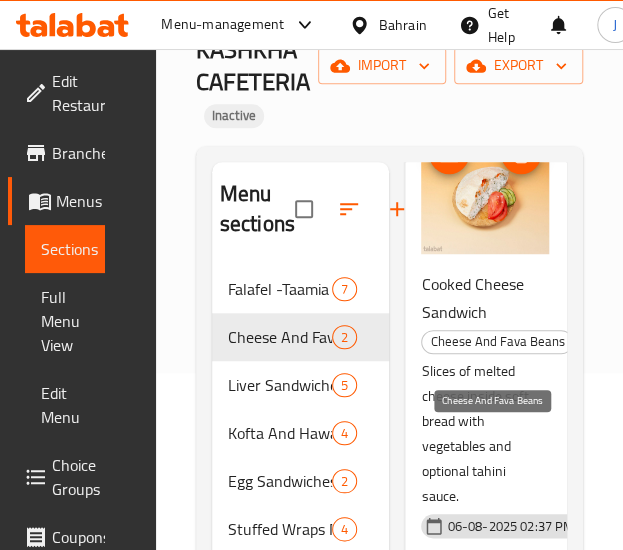 scroll, scrollTop: 0, scrollLeft: 0, axis: both 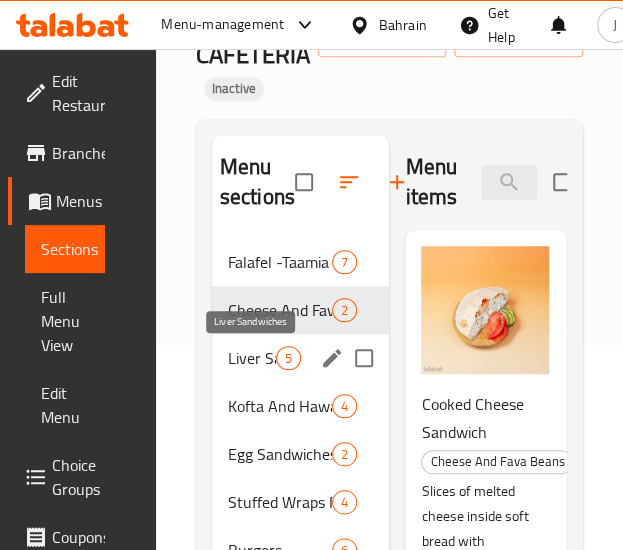 click on "Liver Sandwiches" at bounding box center [252, 358] 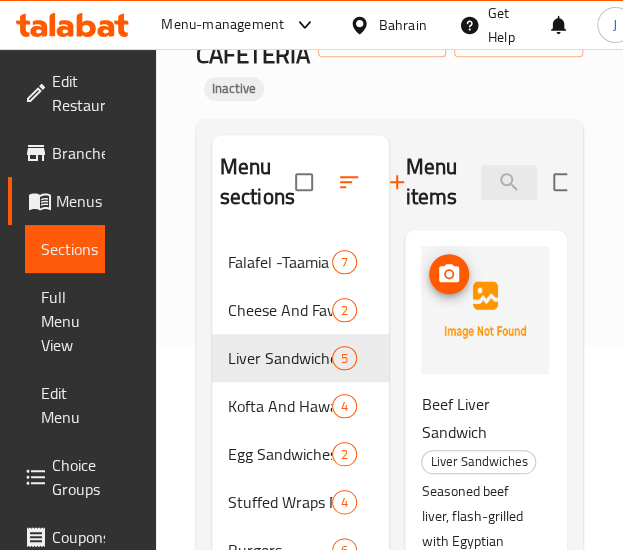 scroll, scrollTop: 43, scrollLeft: 0, axis: vertical 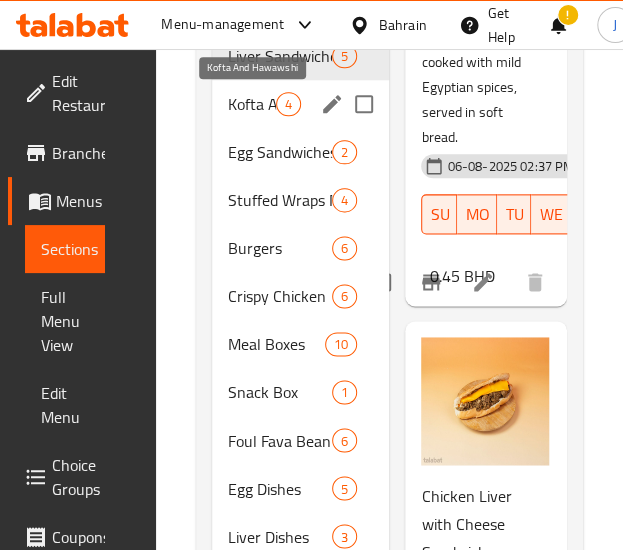 click on "Kofta And Hawawshi" at bounding box center (252, 104) 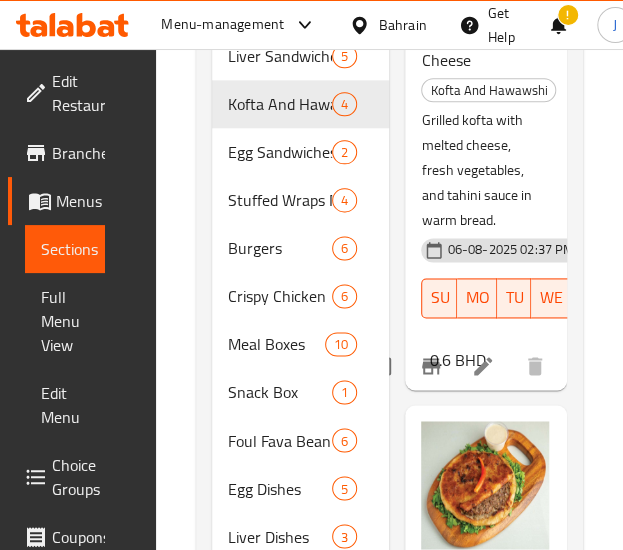 scroll, scrollTop: 829, scrollLeft: 0, axis: vertical 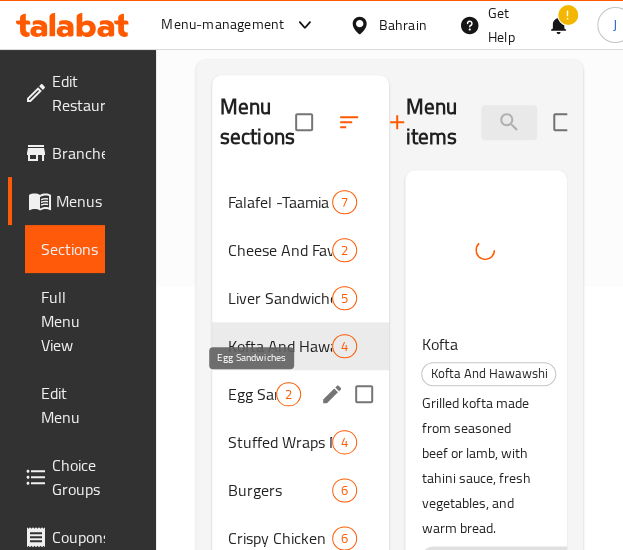 click on "Egg Sandwiches" at bounding box center [252, 394] 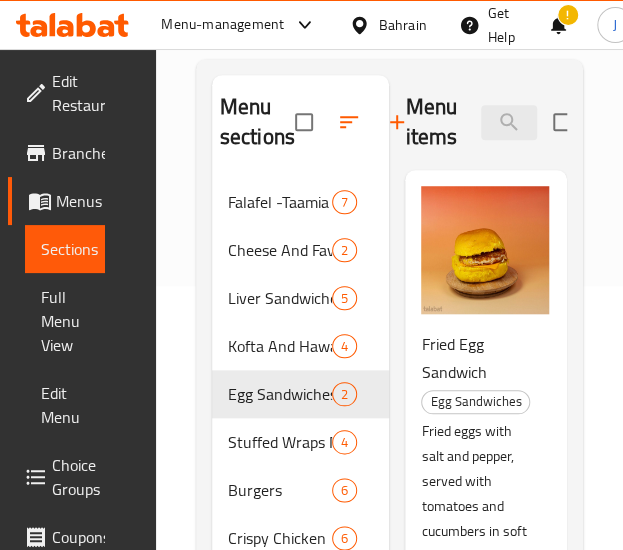 scroll, scrollTop: 215, scrollLeft: 0, axis: vertical 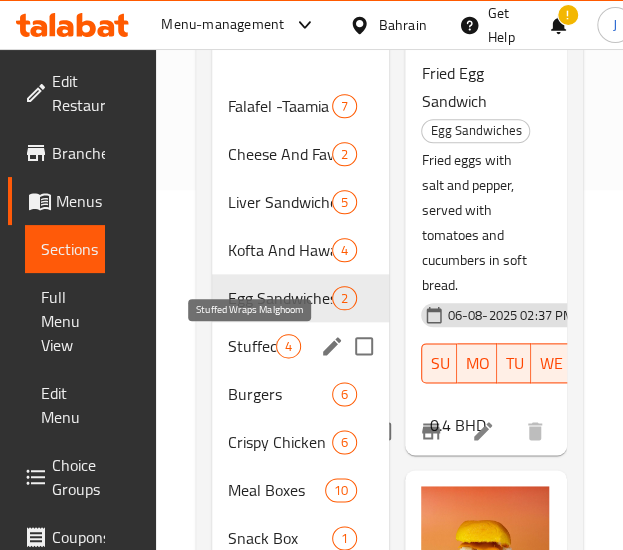 click on "Stuffed Wraps Malghoom" at bounding box center (252, 346) 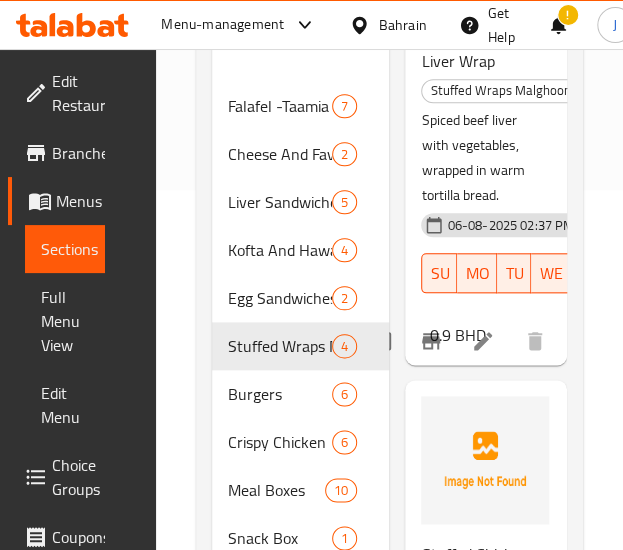 scroll, scrollTop: 0, scrollLeft: 0, axis: both 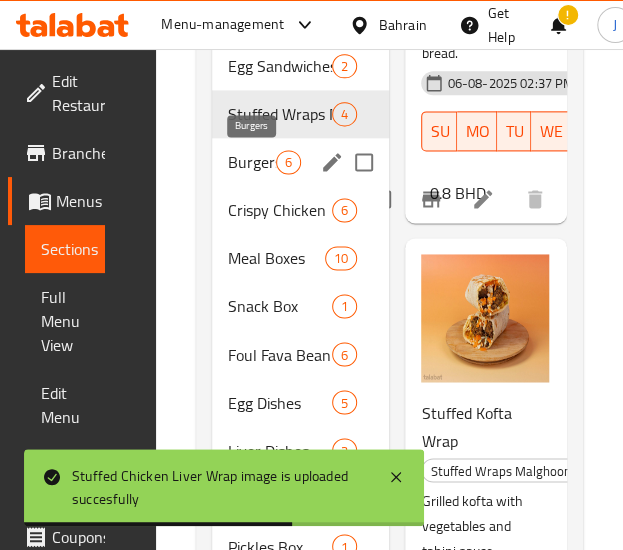 click on "Burgers" at bounding box center (252, 162) 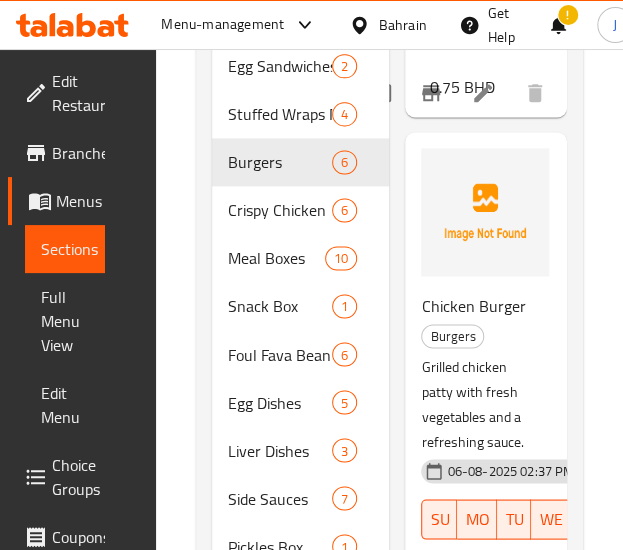 scroll, scrollTop: 1190, scrollLeft: 10, axis: both 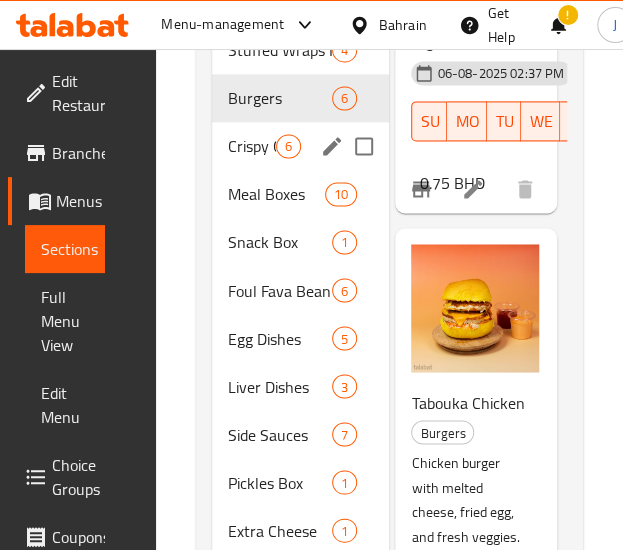 click on "6" at bounding box center (288, 146) 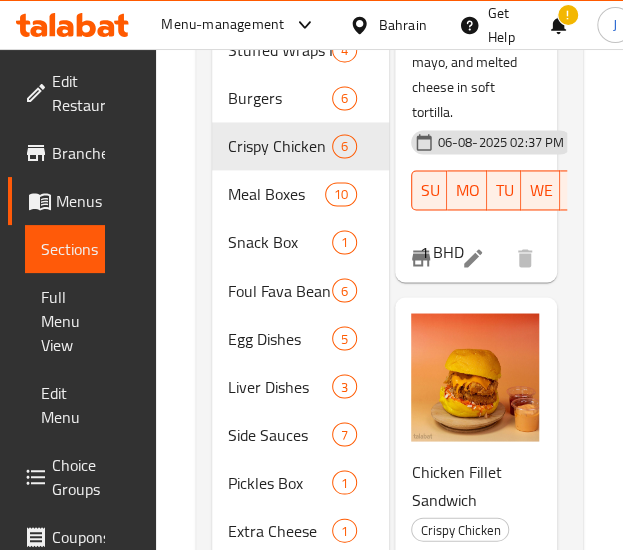 scroll, scrollTop: 0, scrollLeft: 10, axis: horizontal 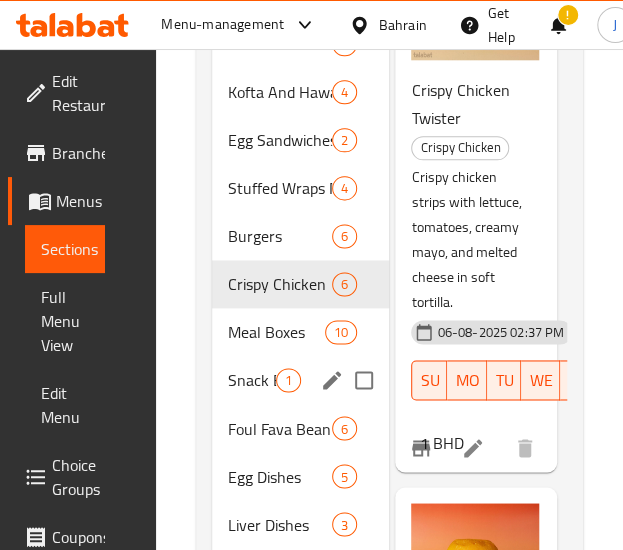 click on "Meal Boxes 10" at bounding box center [301, 332] 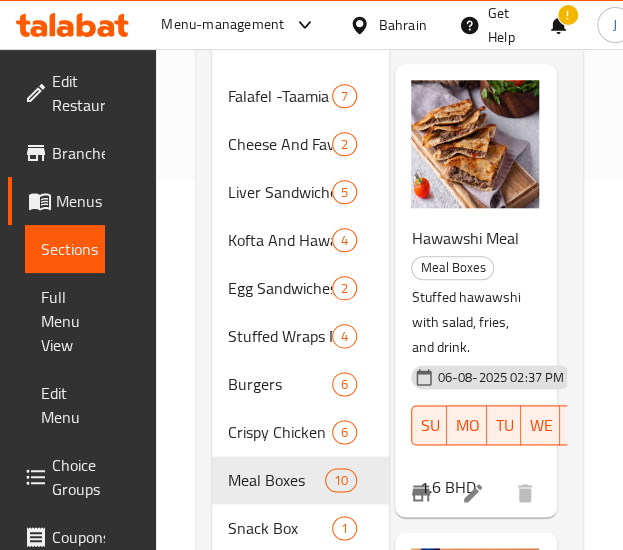 scroll, scrollTop: 350, scrollLeft: 0, axis: vertical 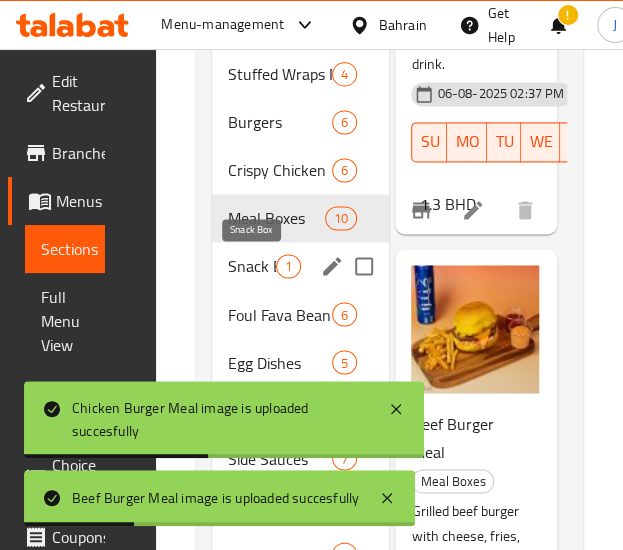 click on "Snack Box" at bounding box center [252, 266] 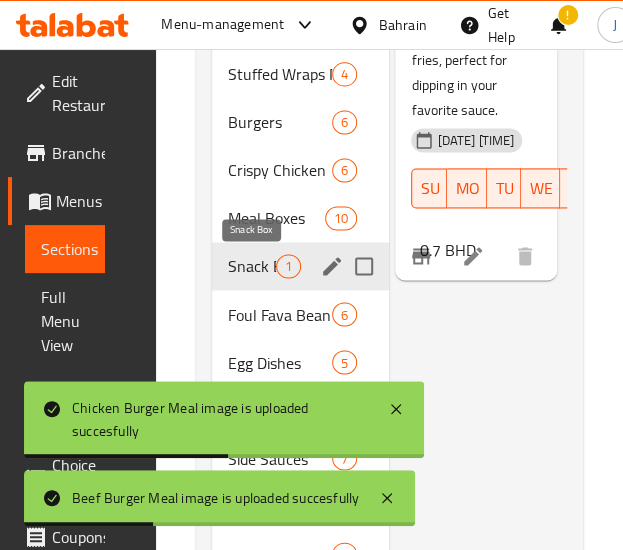 scroll, scrollTop: 0, scrollLeft: 10, axis: horizontal 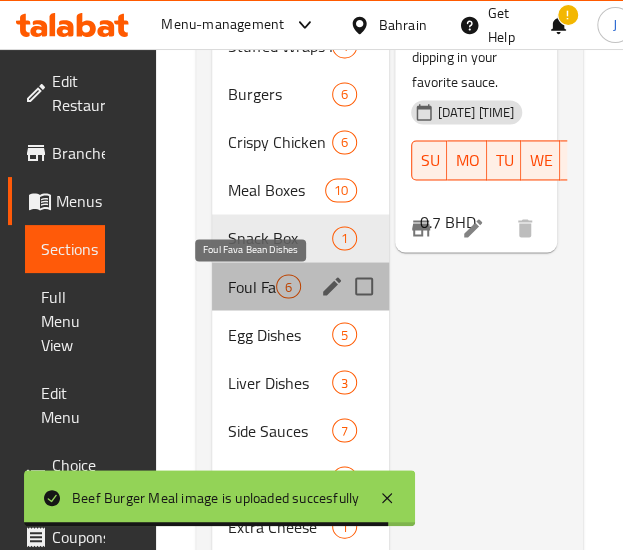 click on "Foul Fava Bean Dishes" at bounding box center [252, 286] 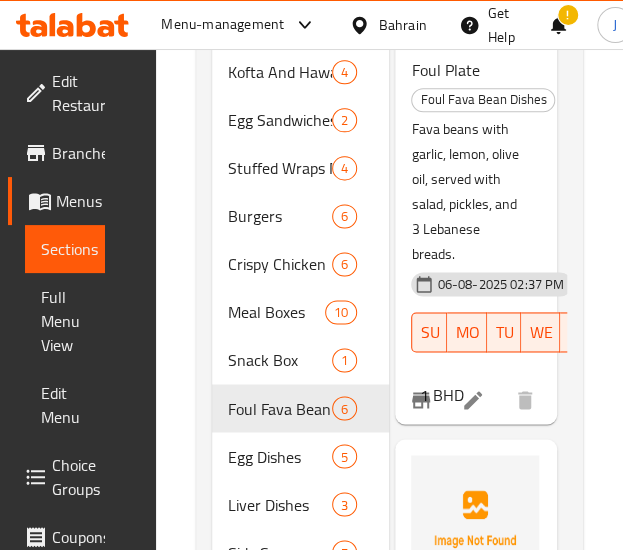 scroll, scrollTop: 550, scrollLeft: 0, axis: vertical 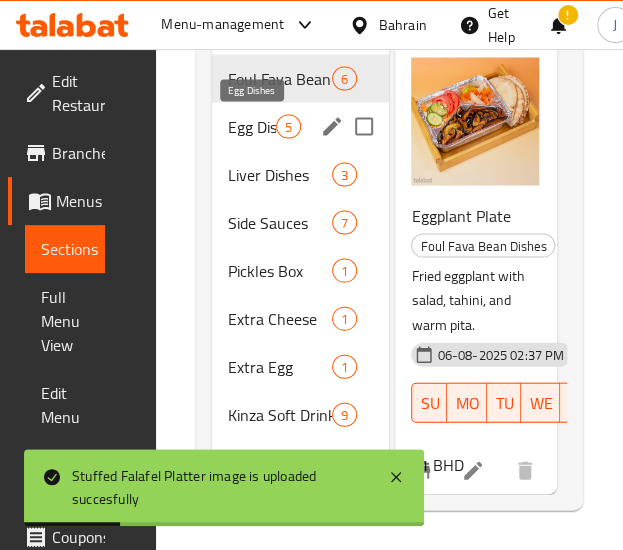 click on "Egg Dishes" at bounding box center (252, 126) 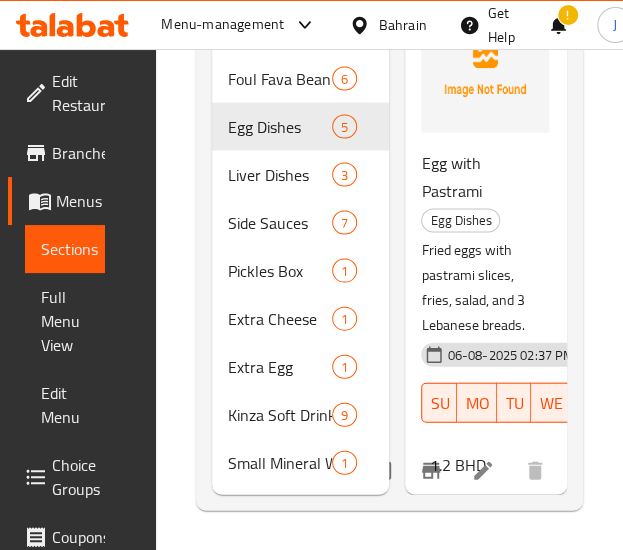 scroll, scrollTop: 1732, scrollLeft: 0, axis: vertical 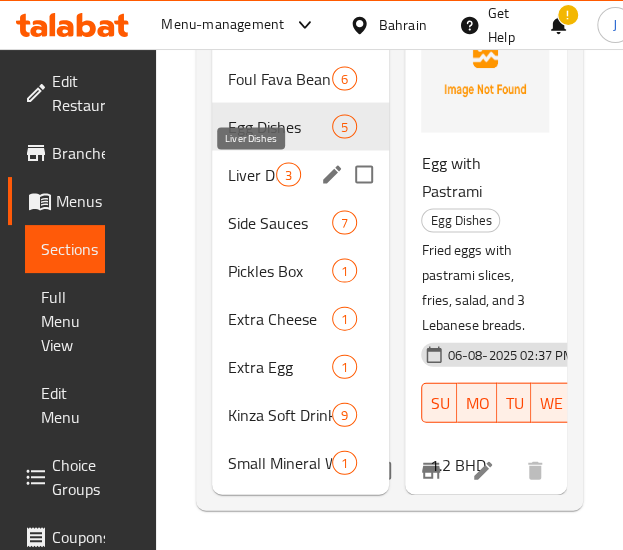 click on "Liver Dishes" at bounding box center (252, 174) 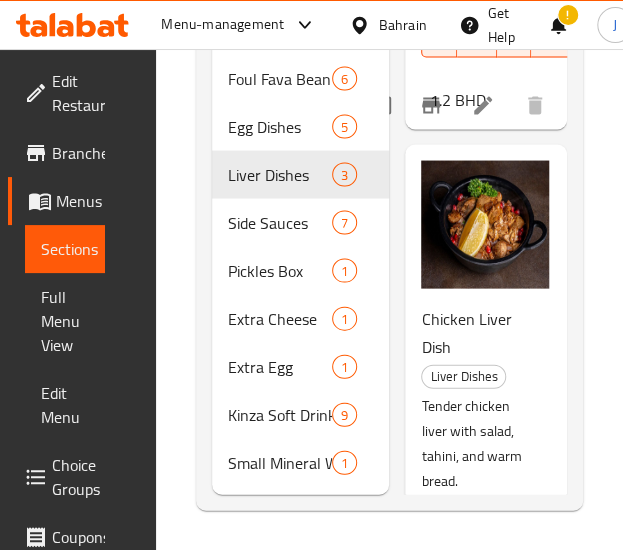 scroll, scrollTop: 427, scrollLeft: 0, axis: vertical 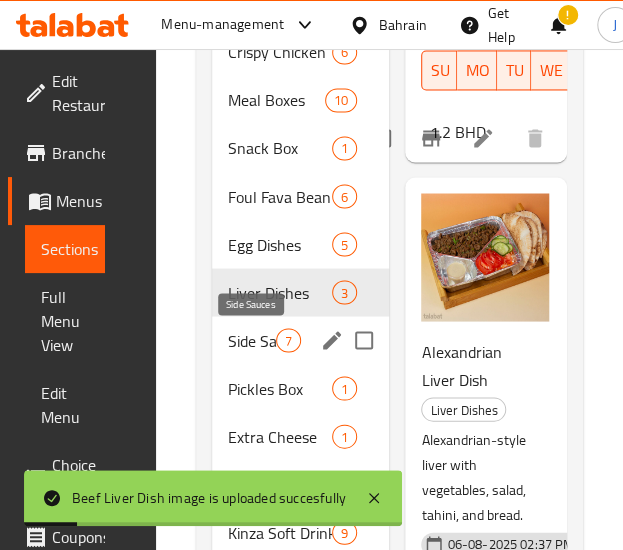 click on "Side Sauces" at bounding box center [252, 340] 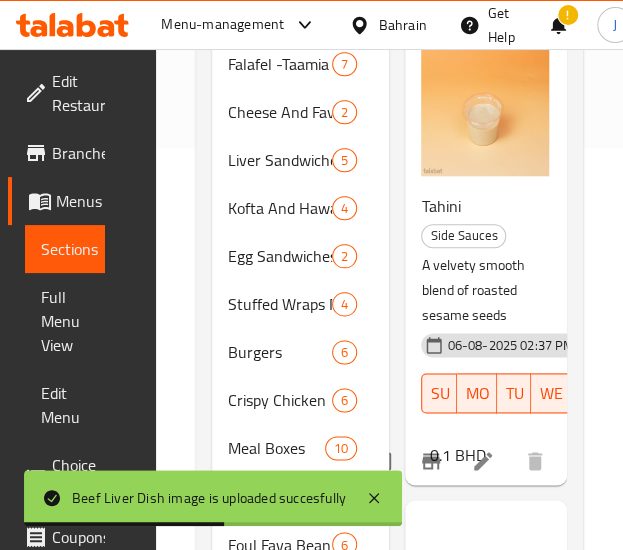 scroll, scrollTop: 440, scrollLeft: 0, axis: vertical 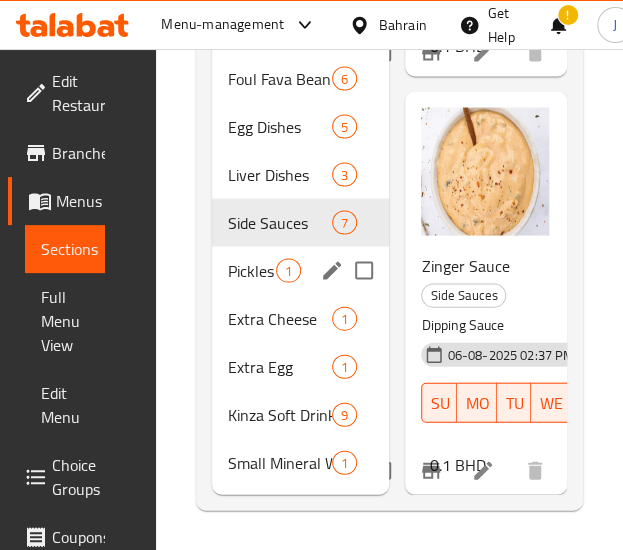 click on "Pickles Box" at bounding box center [252, 270] 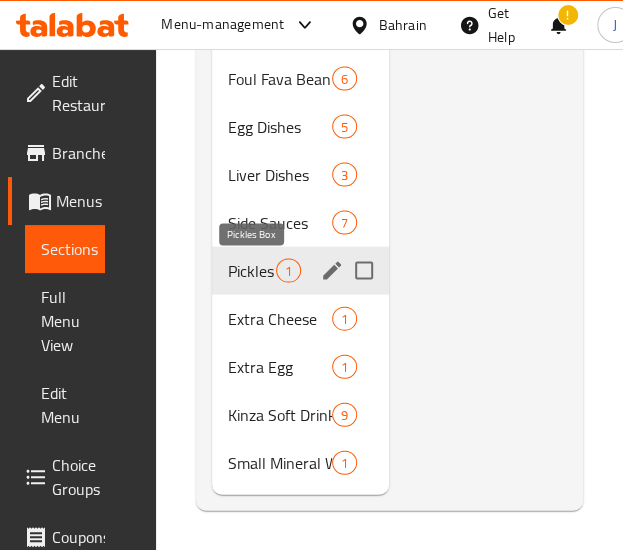 scroll, scrollTop: 0, scrollLeft: 0, axis: both 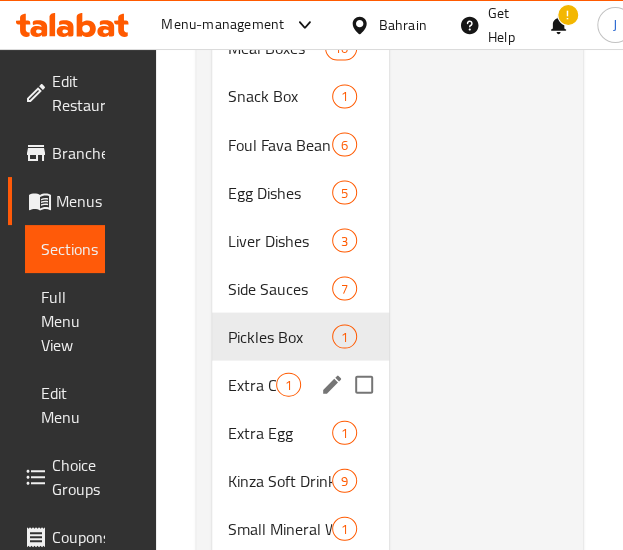 click on "Extra Cheese" at bounding box center (252, 384) 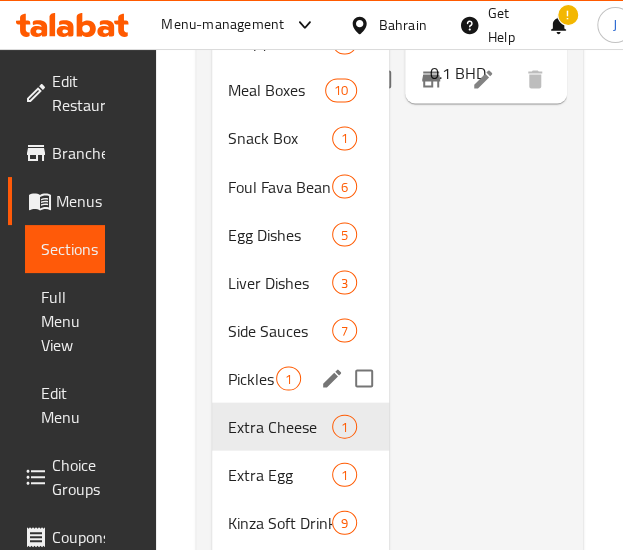 scroll, scrollTop: 868, scrollLeft: 0, axis: vertical 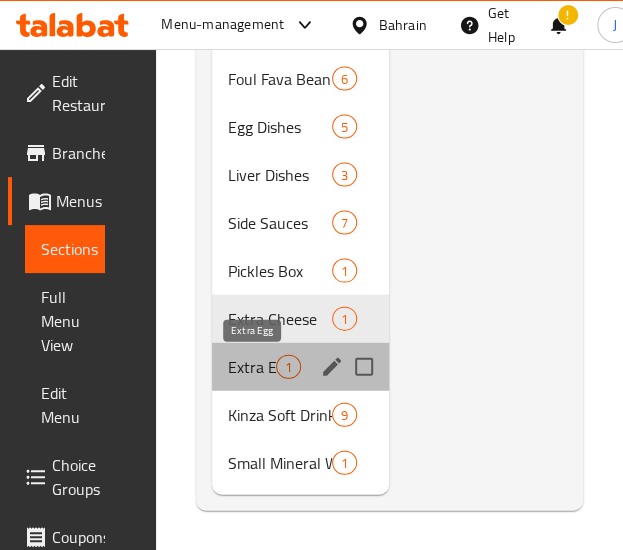 click on "Extra Egg" at bounding box center (252, 366) 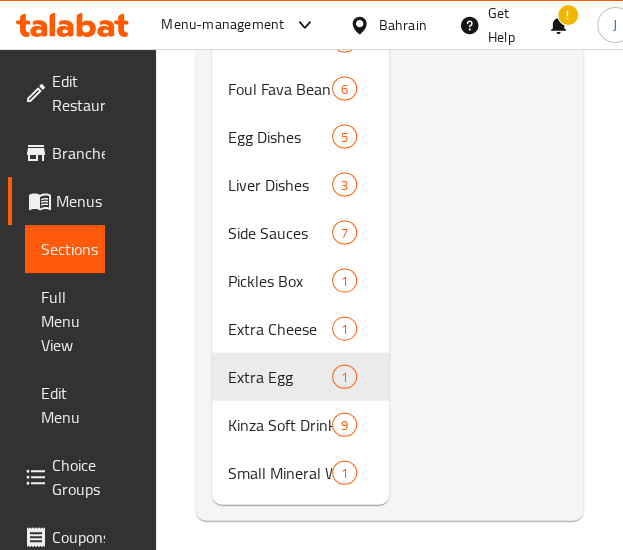 scroll, scrollTop: 868, scrollLeft: 0, axis: vertical 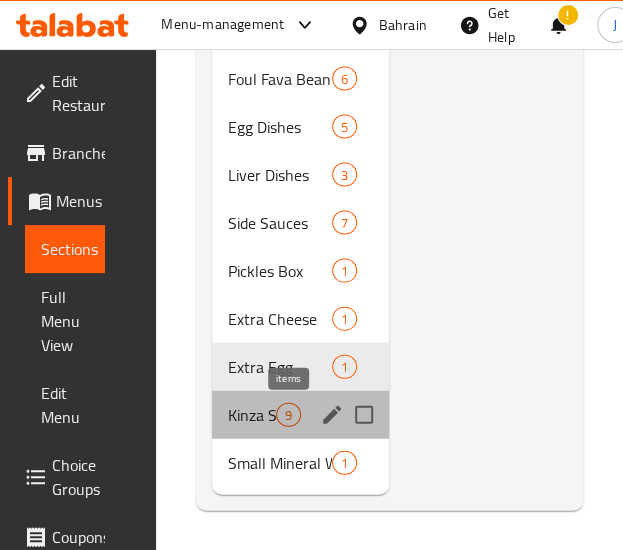 click on "9" at bounding box center [288, 414] 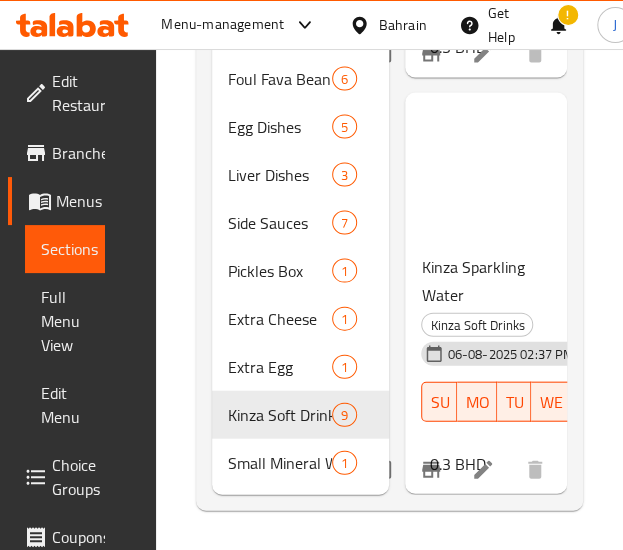 scroll, scrollTop: 3154, scrollLeft: 0, axis: vertical 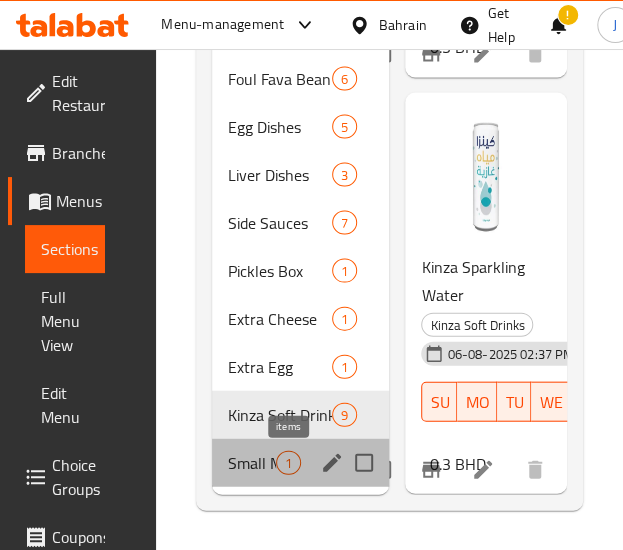 click on "1" at bounding box center [288, 462] 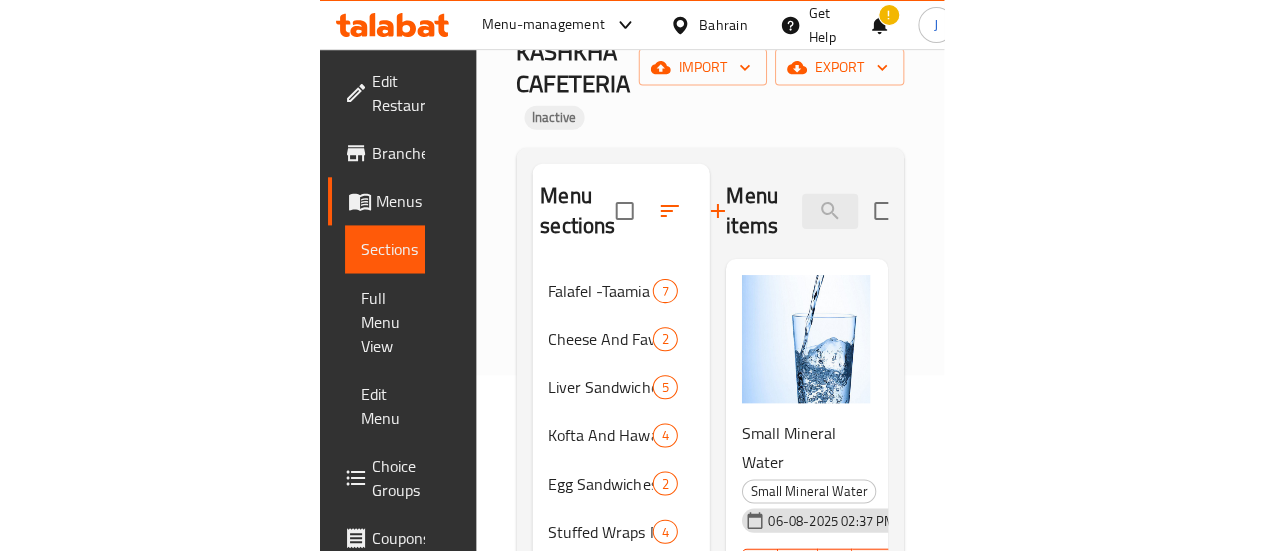 scroll, scrollTop: 174, scrollLeft: 0, axis: vertical 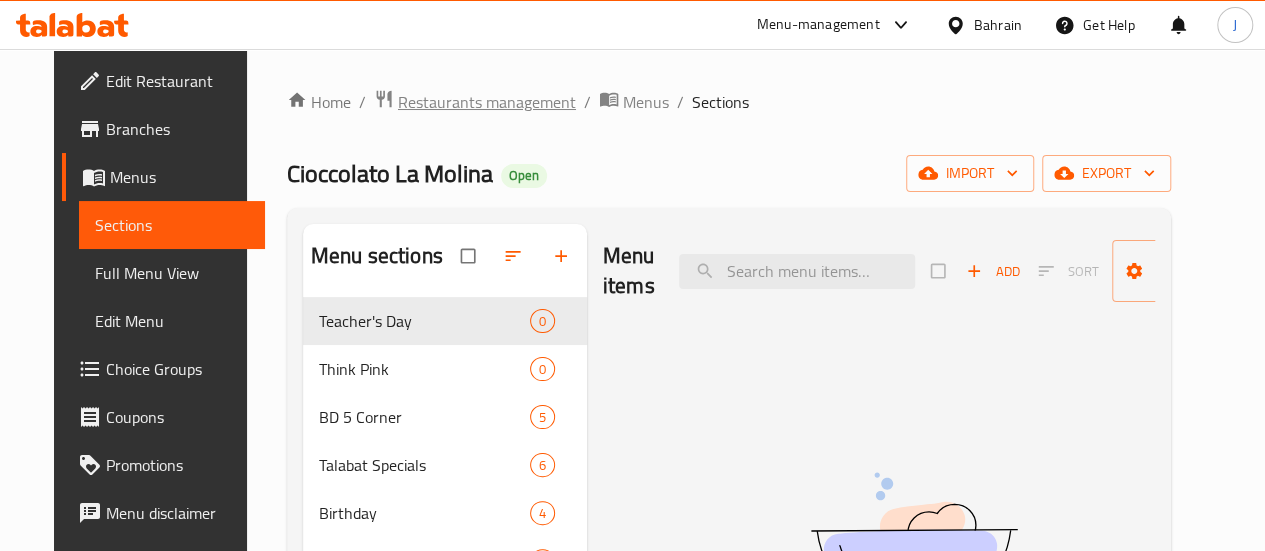 click on "Restaurants management" at bounding box center (487, 102) 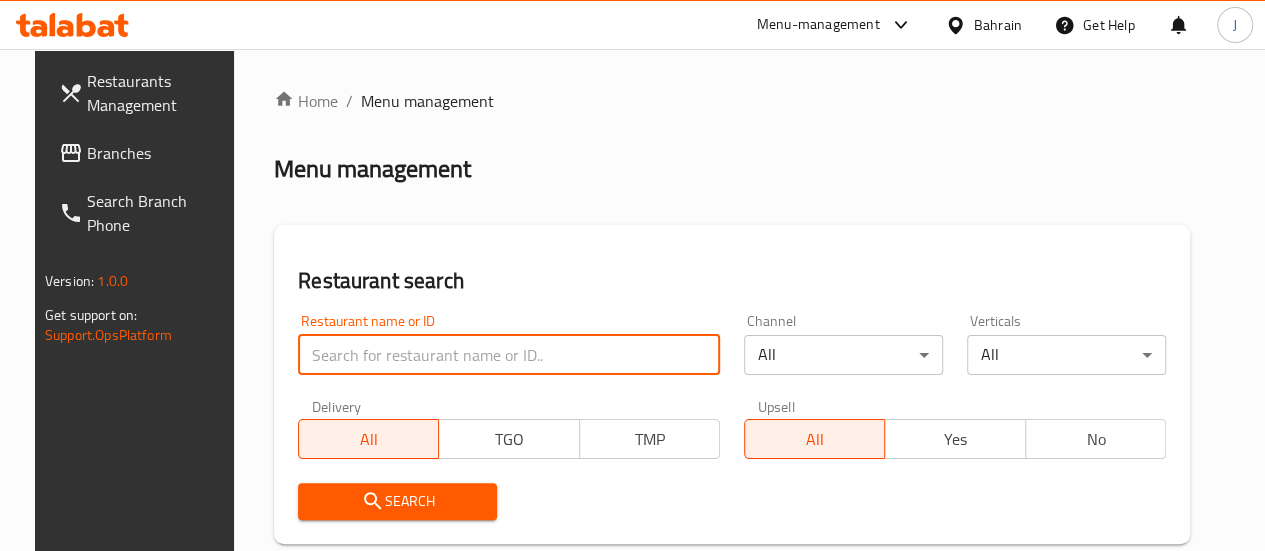 click at bounding box center (509, 355) 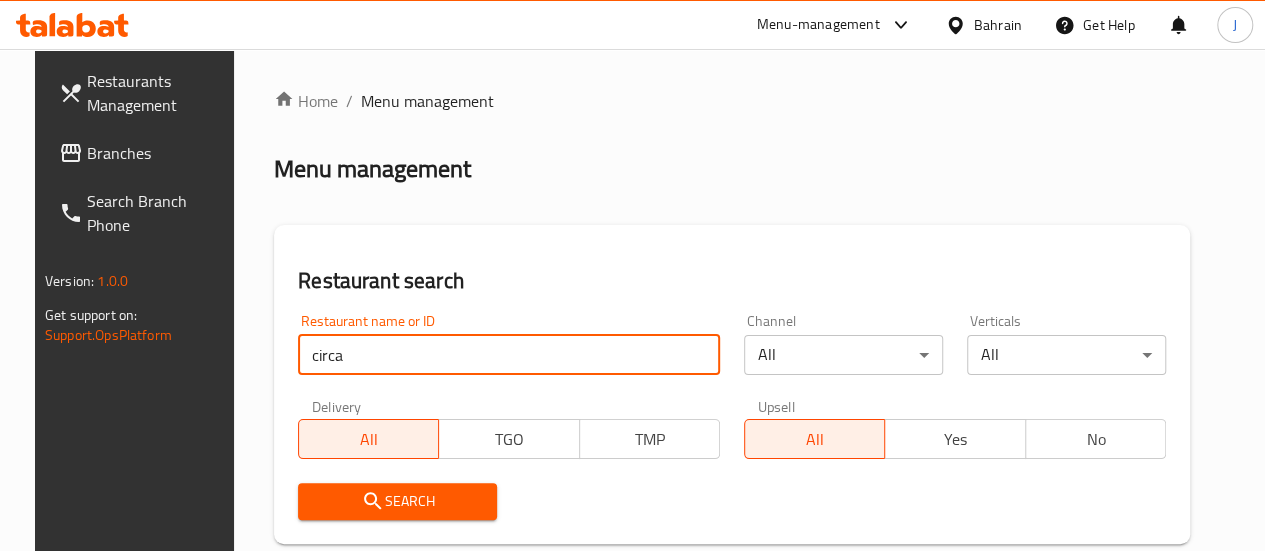 type on "circa" 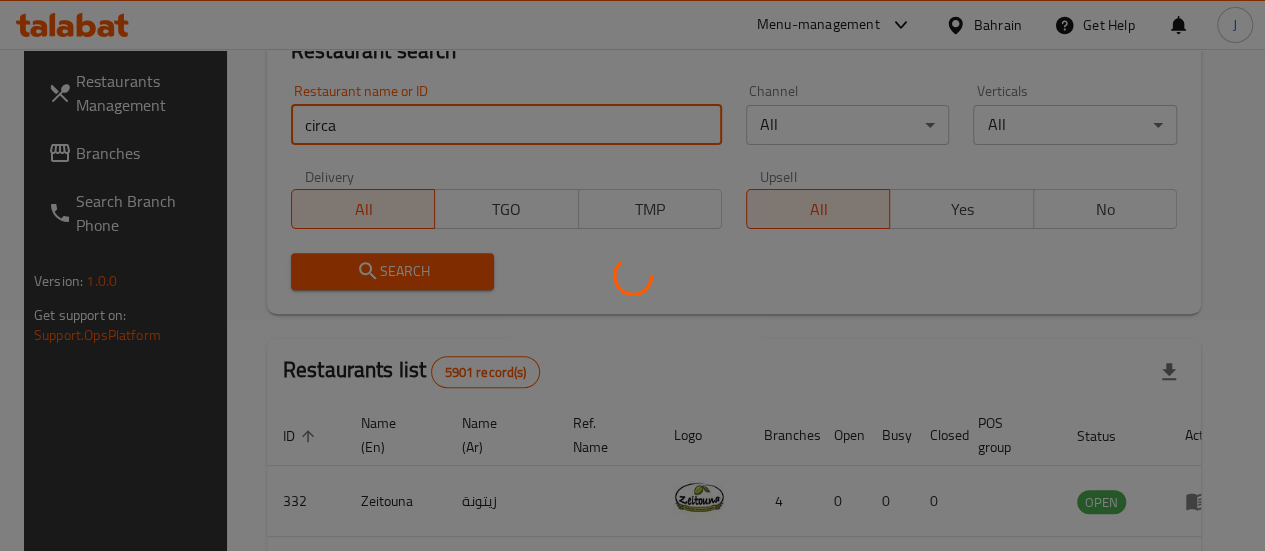 scroll, scrollTop: 366, scrollLeft: 0, axis: vertical 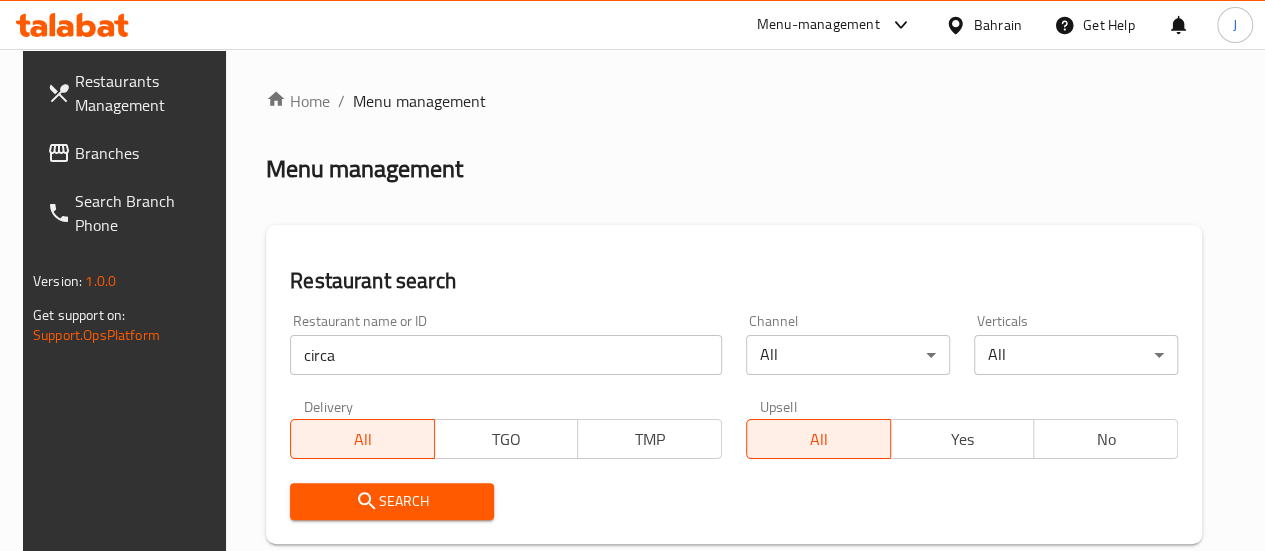 click on "Home / Menu management Menu management Restaurant search Restaurant name or ID circa Restaurant name or ID Channel All ​ Verticals All ​ Delivery All TGO TMP Upsell All Yes No Search Restaurants list 1 record(s) ID sorted ascending Name (En) Name (Ar) Ref. Name Logo Branches Open Busy Closed POS group Status Action [NUMBER] Circa Bahrain سيركا بحرين THE PALMYARD HOTEL W.L.L 1 0 0 0 INACTIVE Rows per page: 10 1-1 of 1" at bounding box center (734, 483) 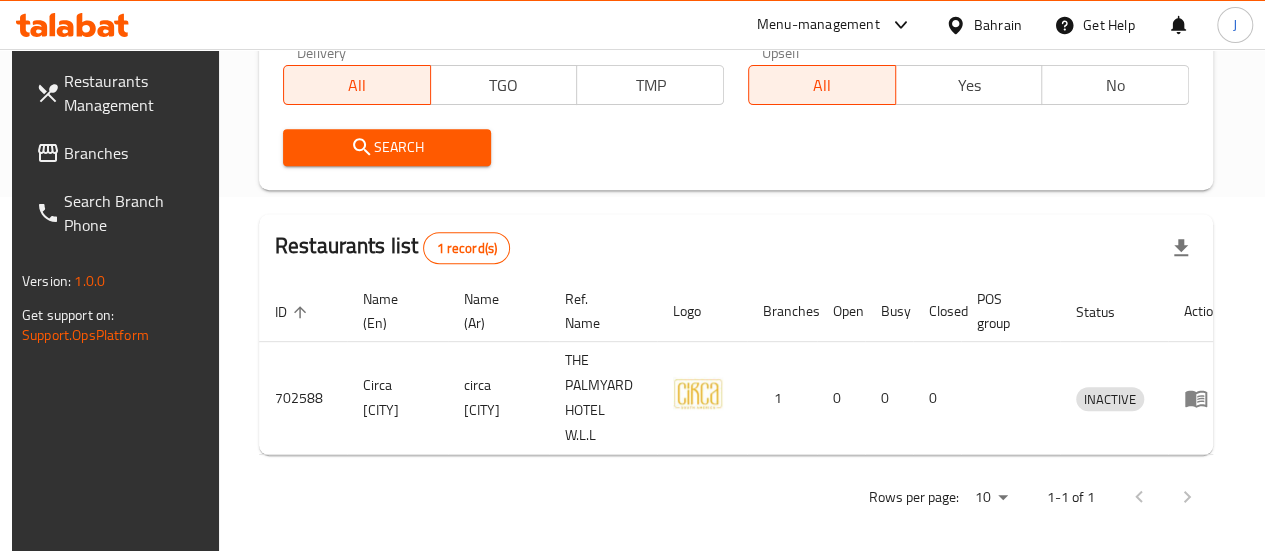scroll, scrollTop: 358, scrollLeft: 0, axis: vertical 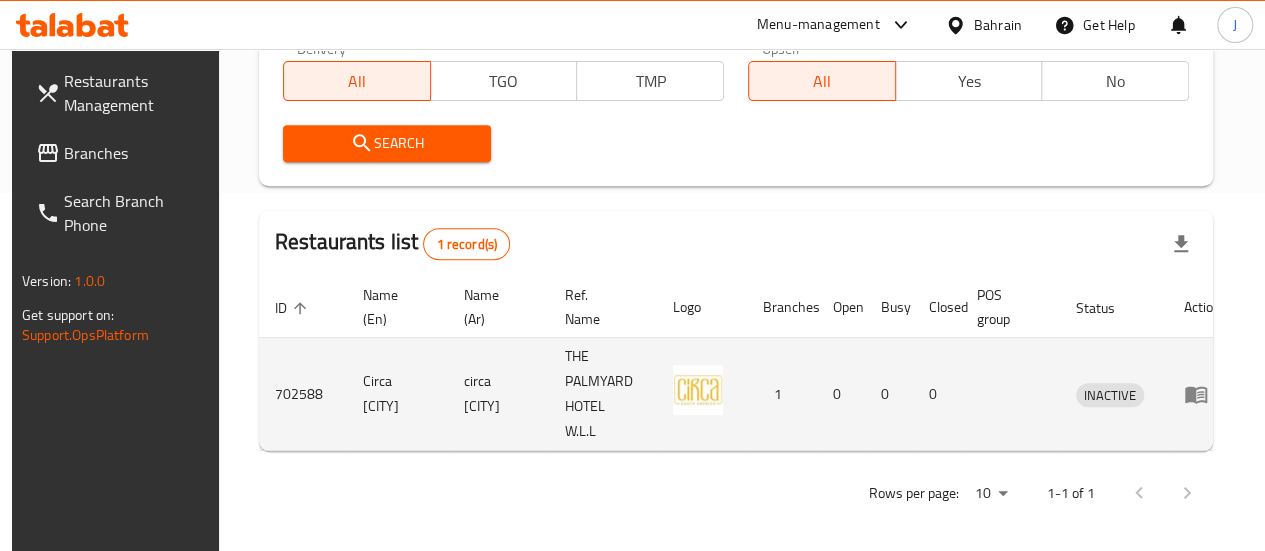 click 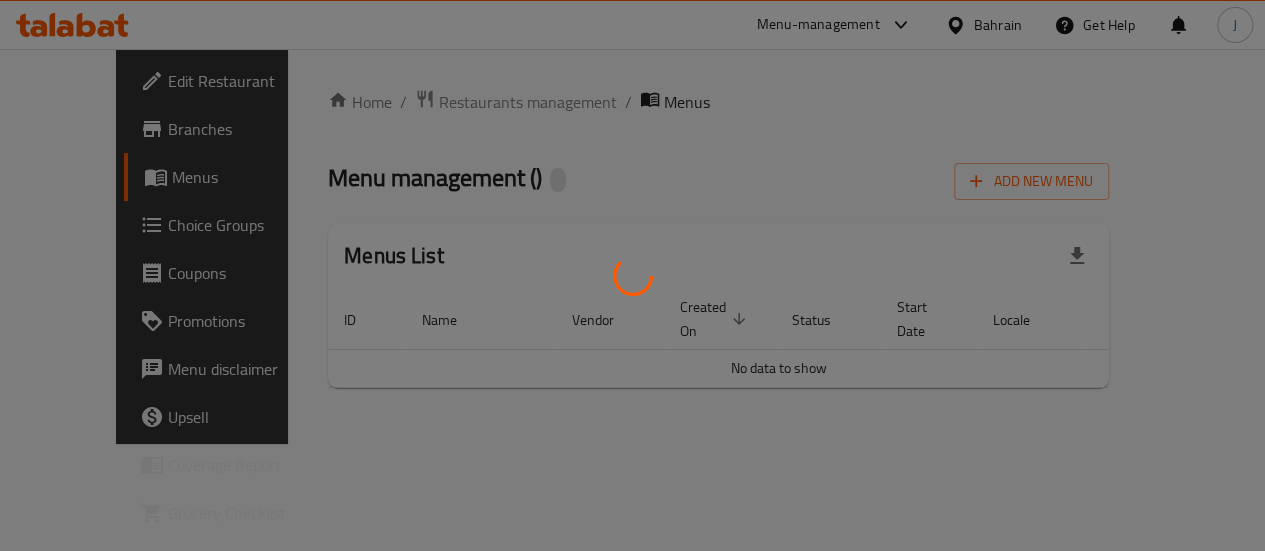 scroll, scrollTop: 0, scrollLeft: 0, axis: both 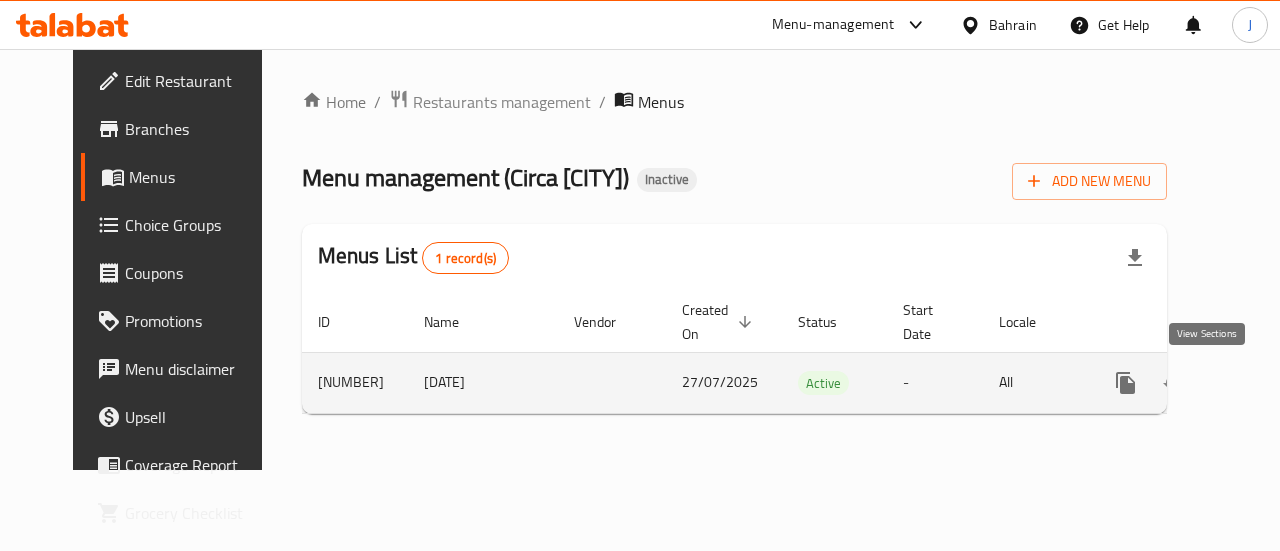 click at bounding box center [1270, 383] 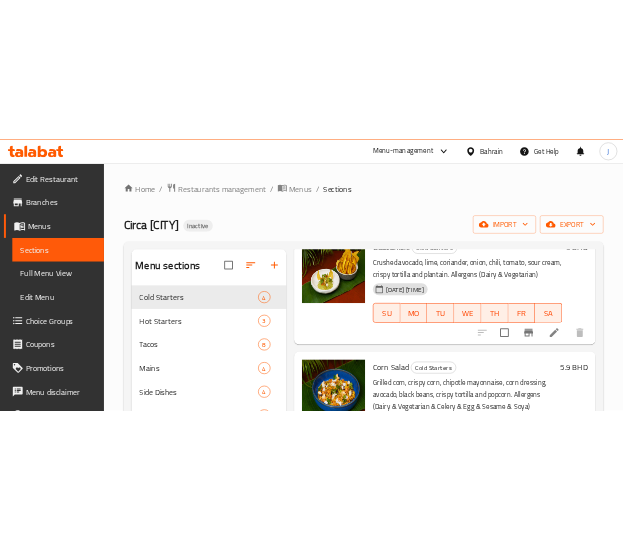 scroll, scrollTop: 132, scrollLeft: 0, axis: vertical 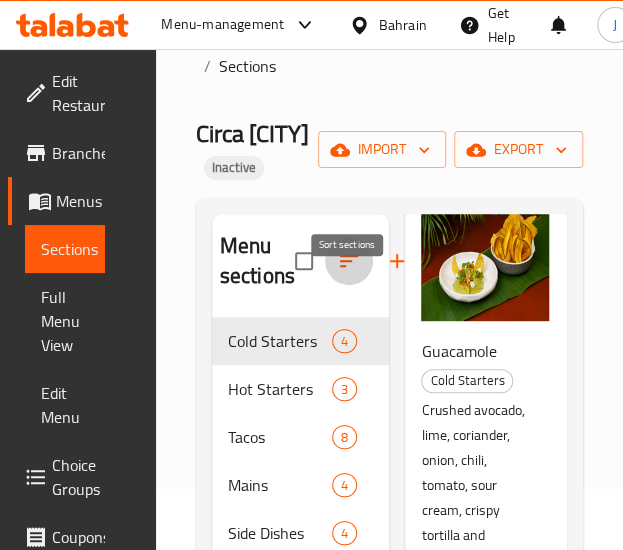 click 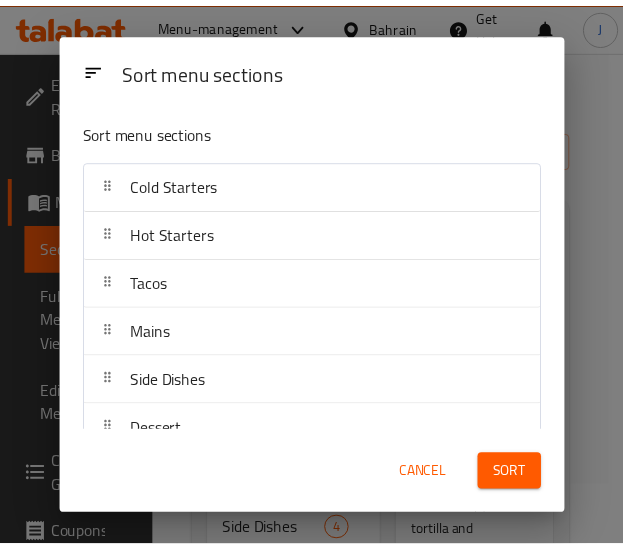 scroll, scrollTop: 29, scrollLeft: 0, axis: vertical 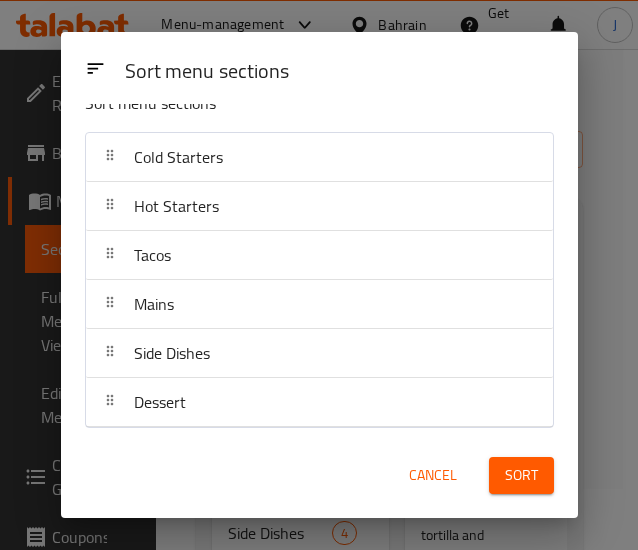 click on "Cancel" at bounding box center (433, 475) 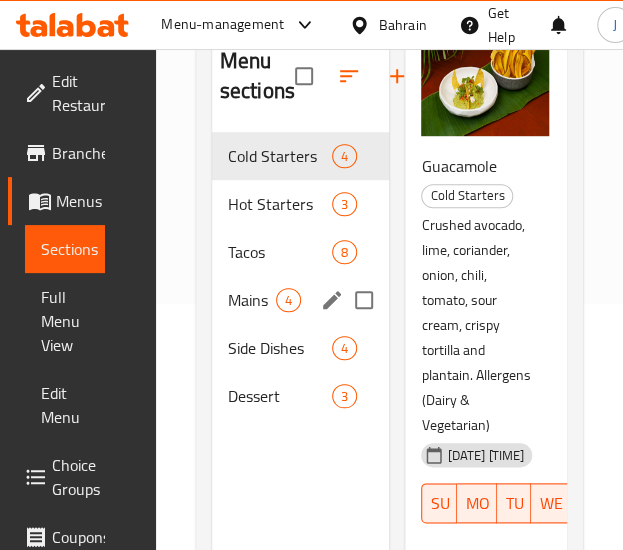 scroll, scrollTop: 247, scrollLeft: 0, axis: vertical 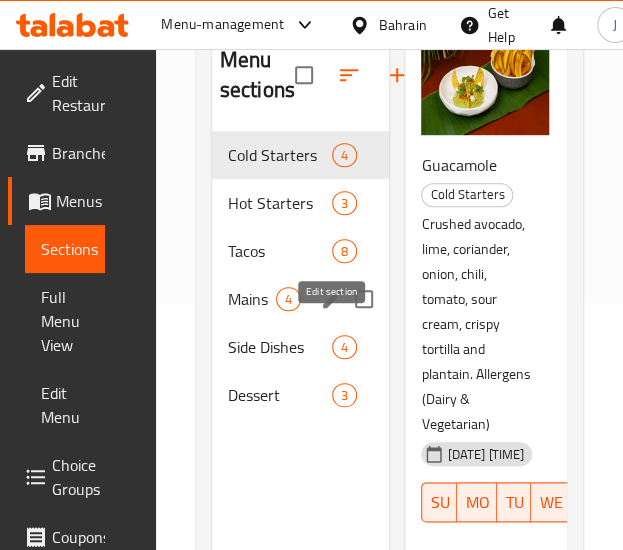 click 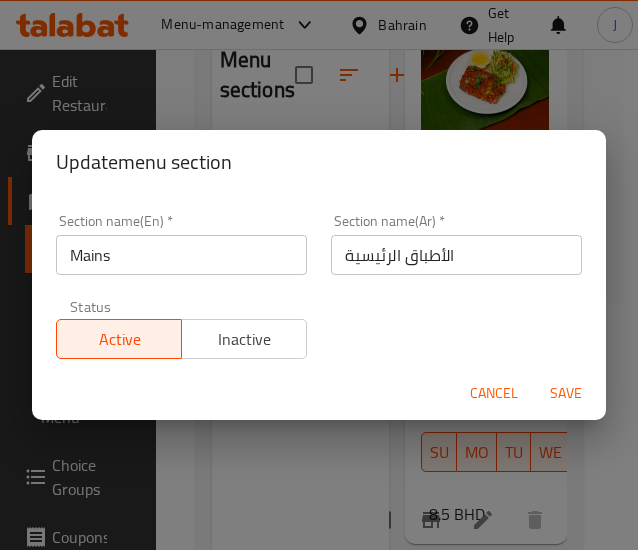 click on "Mains" at bounding box center [181, 255] 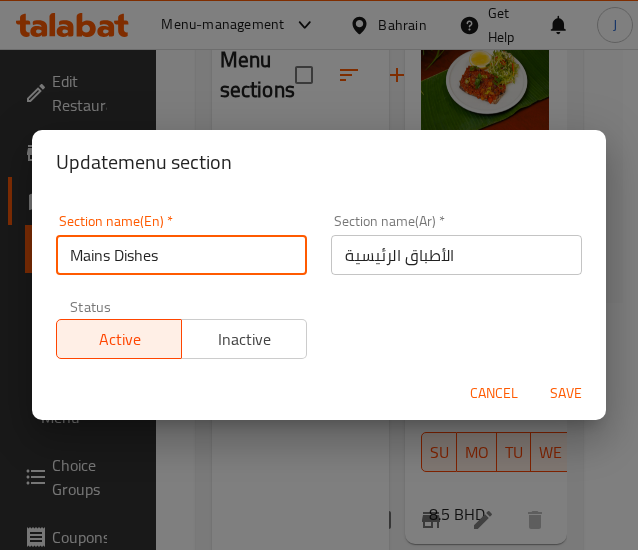 click on "Mains Dishes" at bounding box center (181, 255) 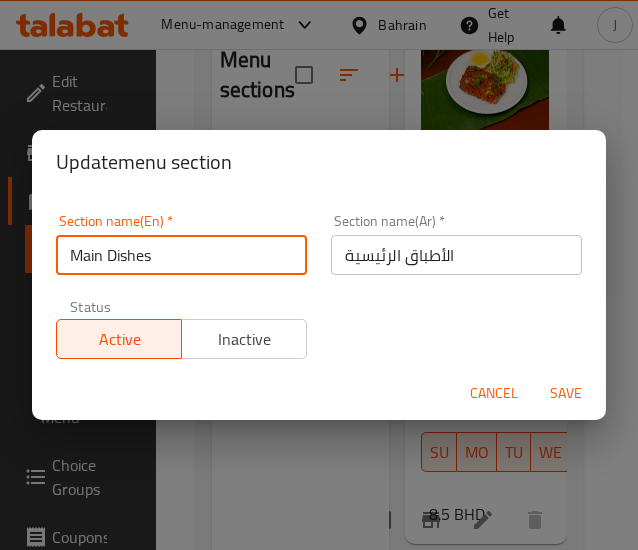 type on "Main Dishes" 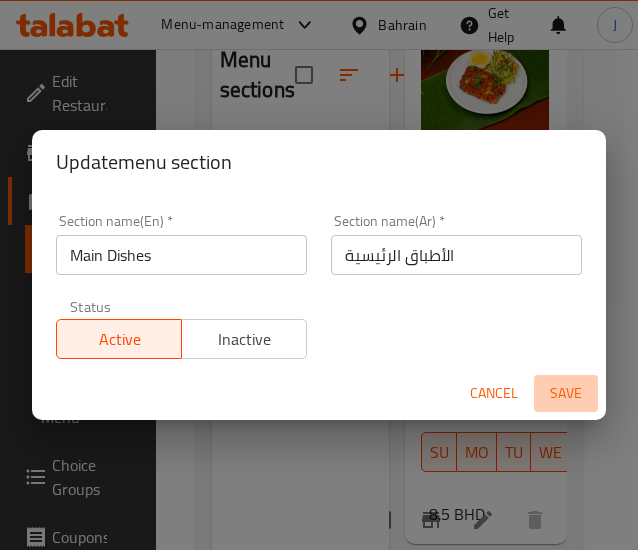 click on "Save" at bounding box center [566, 393] 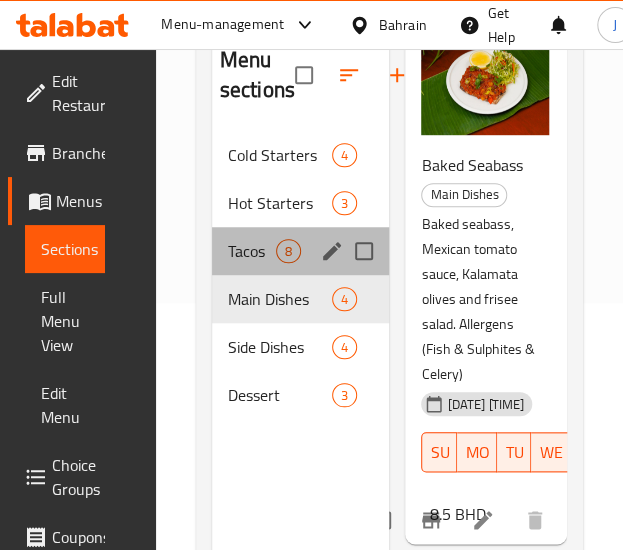click on "Tacos 8" at bounding box center (301, 251) 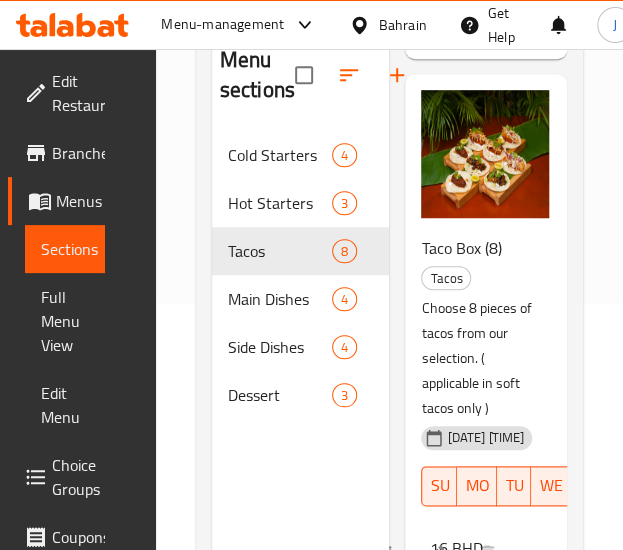 scroll, scrollTop: 4879, scrollLeft: 0, axis: vertical 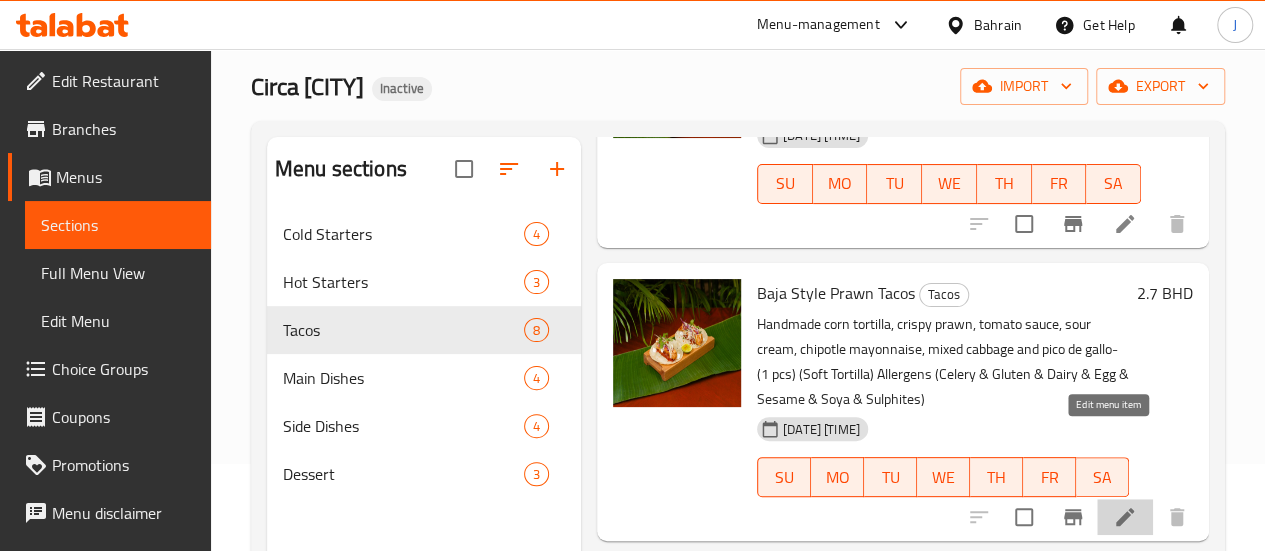 click 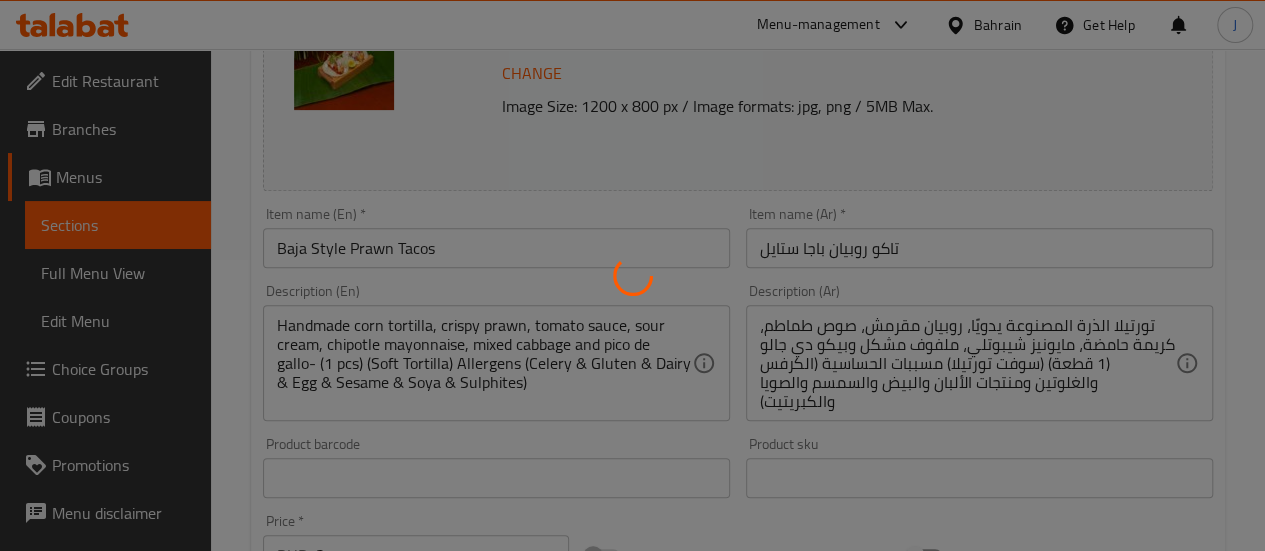 scroll, scrollTop: 300, scrollLeft: 0, axis: vertical 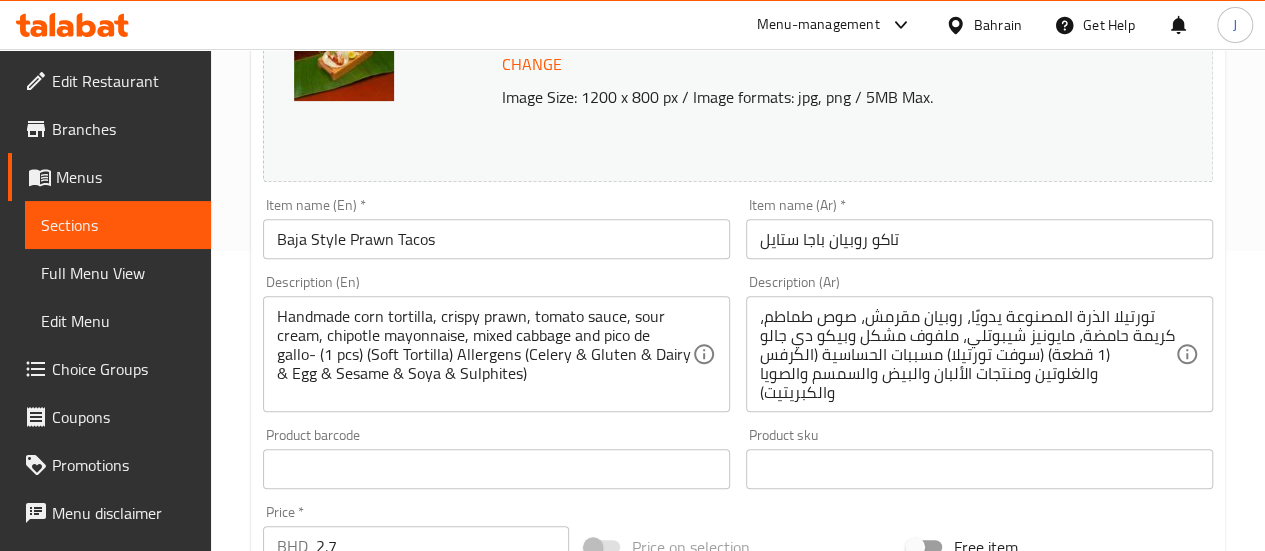 click on "Baja Style Prawn Tacos" at bounding box center (496, 239) 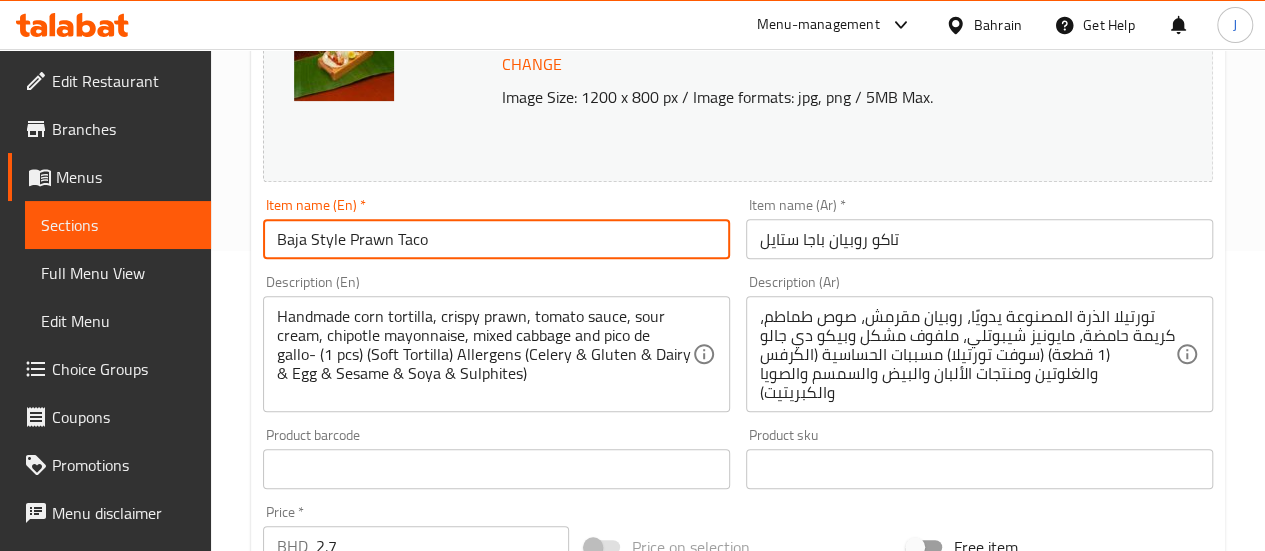 scroll, scrollTop: 891, scrollLeft: 0, axis: vertical 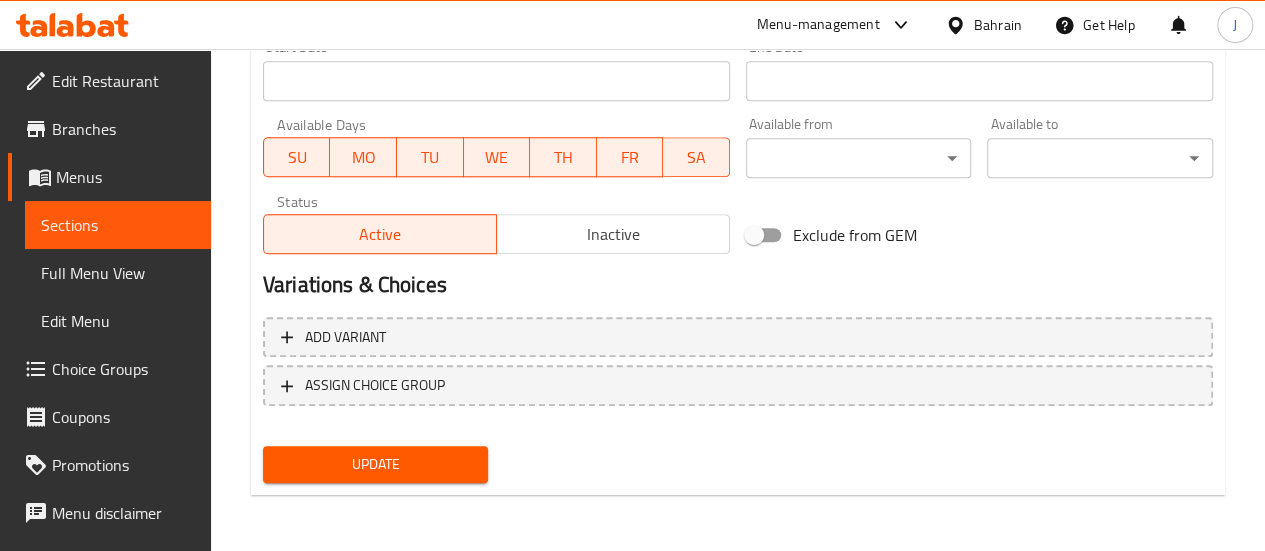type on "Baja Style Prawn Taco" 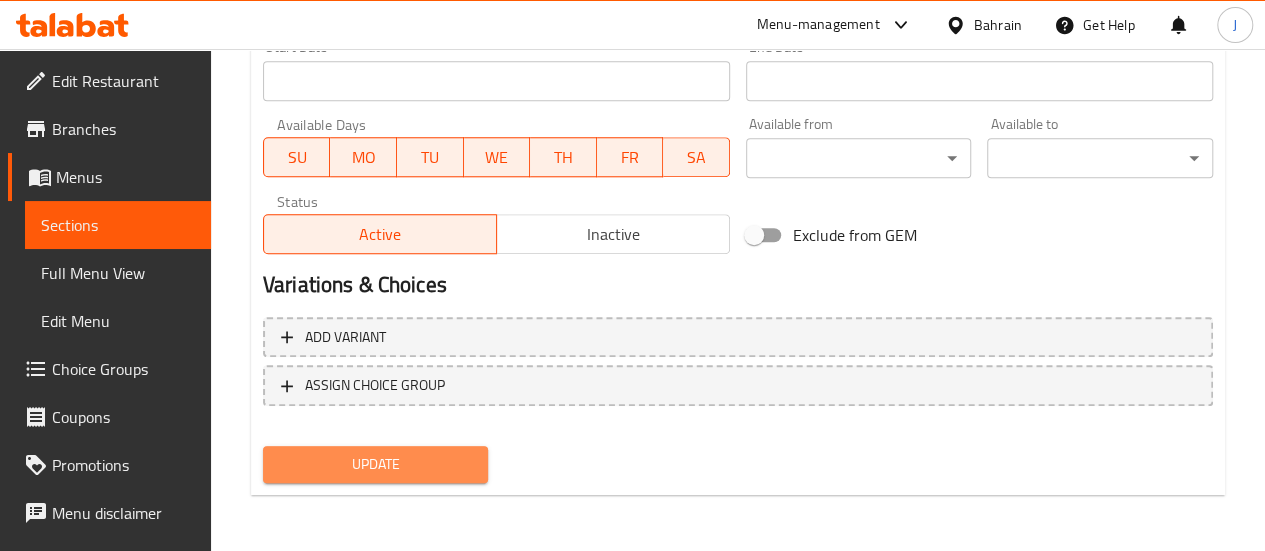 click on "Update" at bounding box center (376, 464) 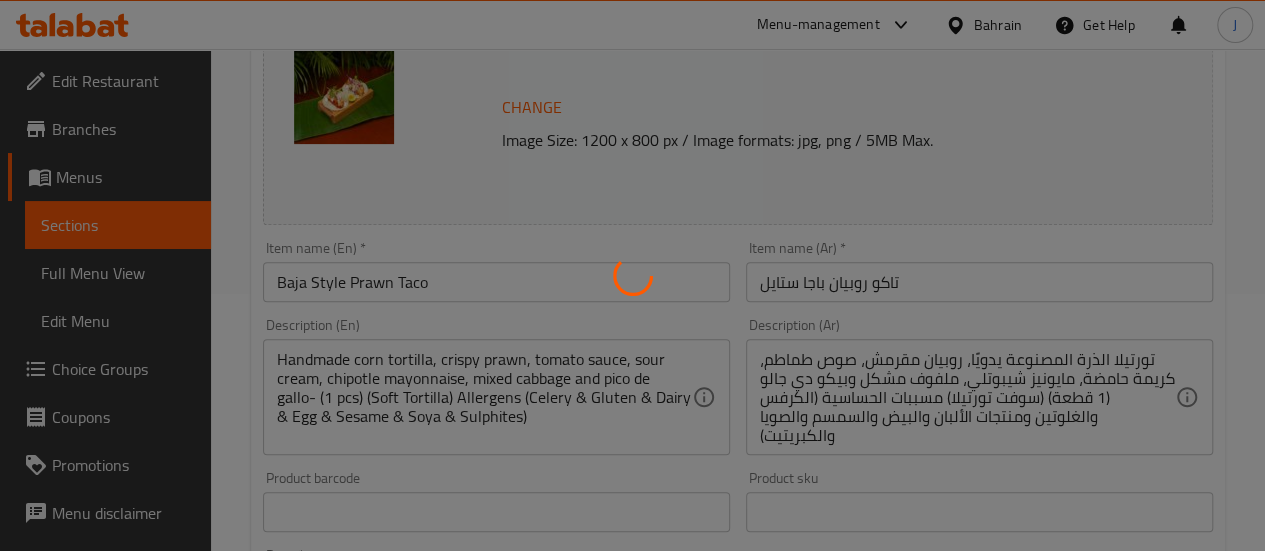 scroll, scrollTop: 0, scrollLeft: 0, axis: both 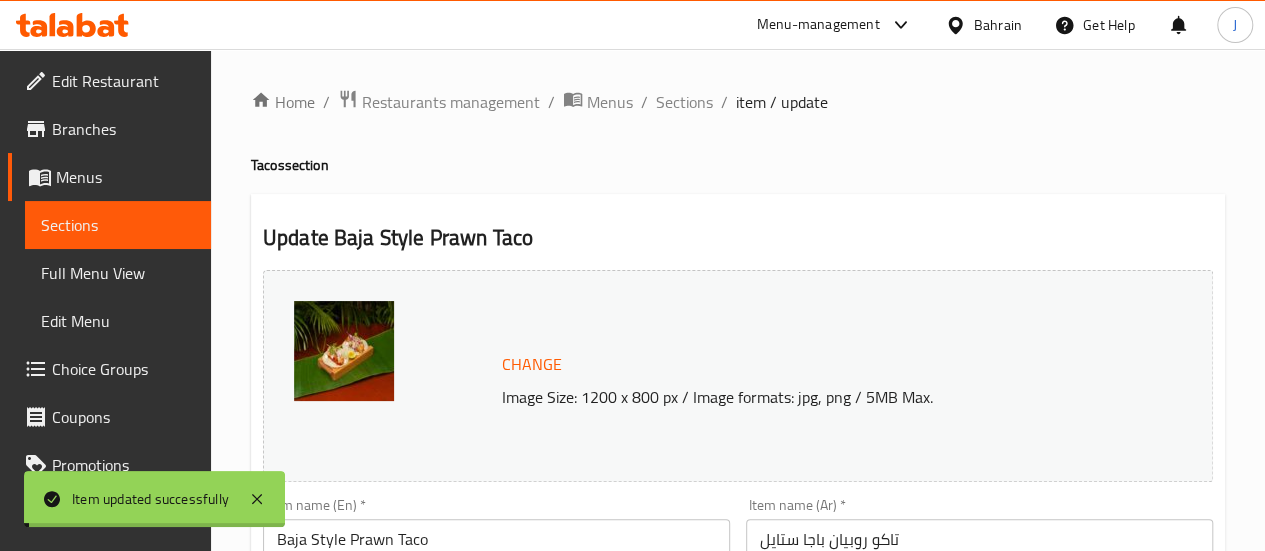 click on "Sections" at bounding box center [684, 102] 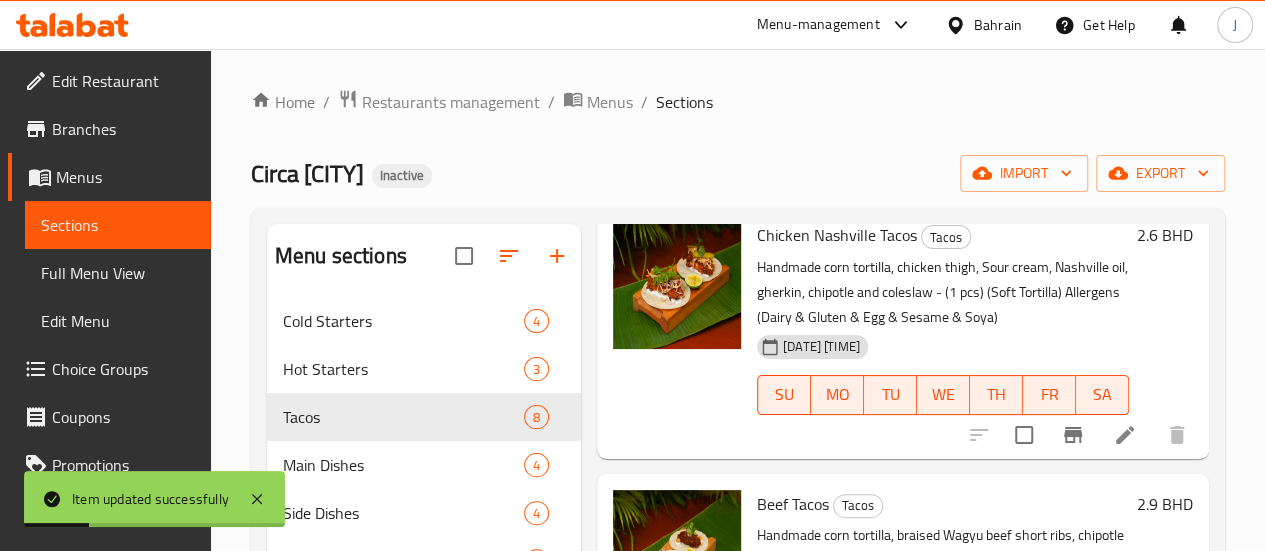 scroll, scrollTop: 383, scrollLeft: 0, axis: vertical 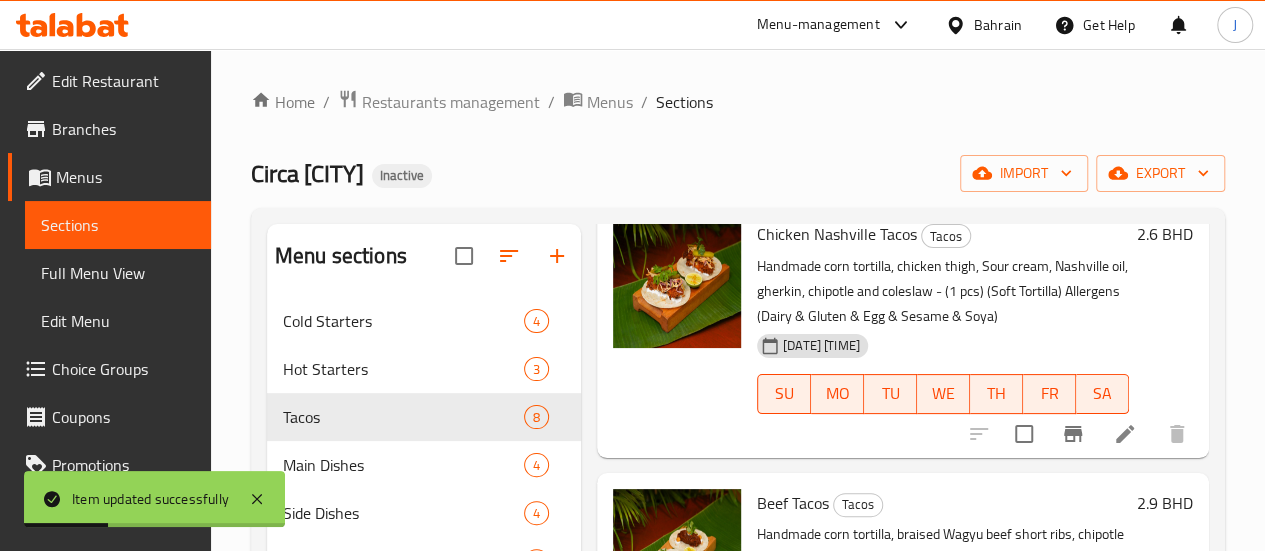 click at bounding box center [1125, 434] 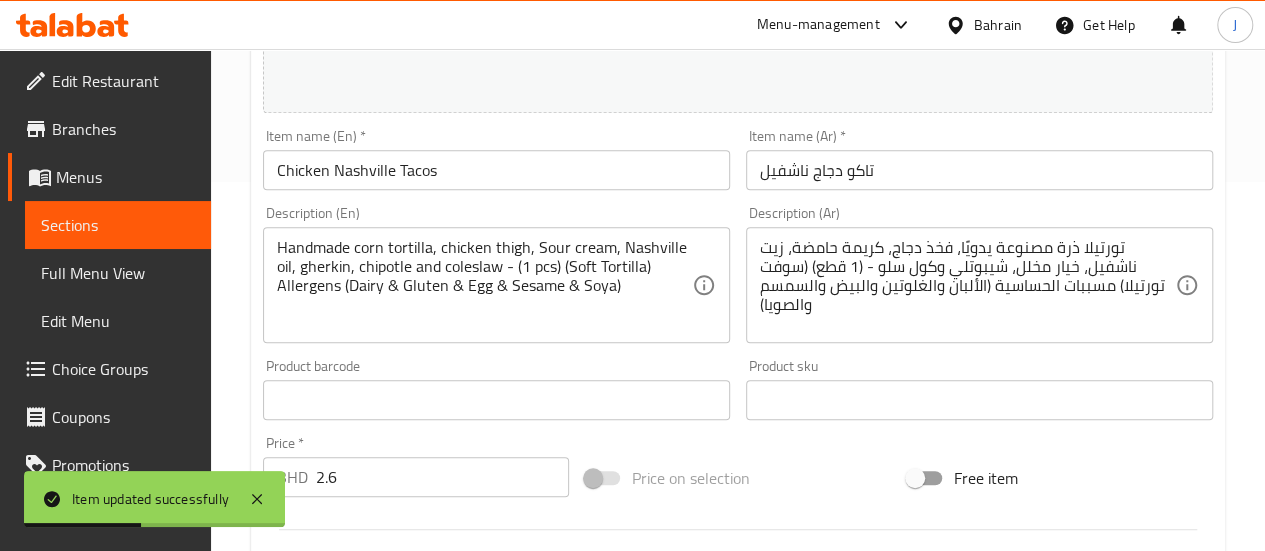 scroll, scrollTop: 378, scrollLeft: 0, axis: vertical 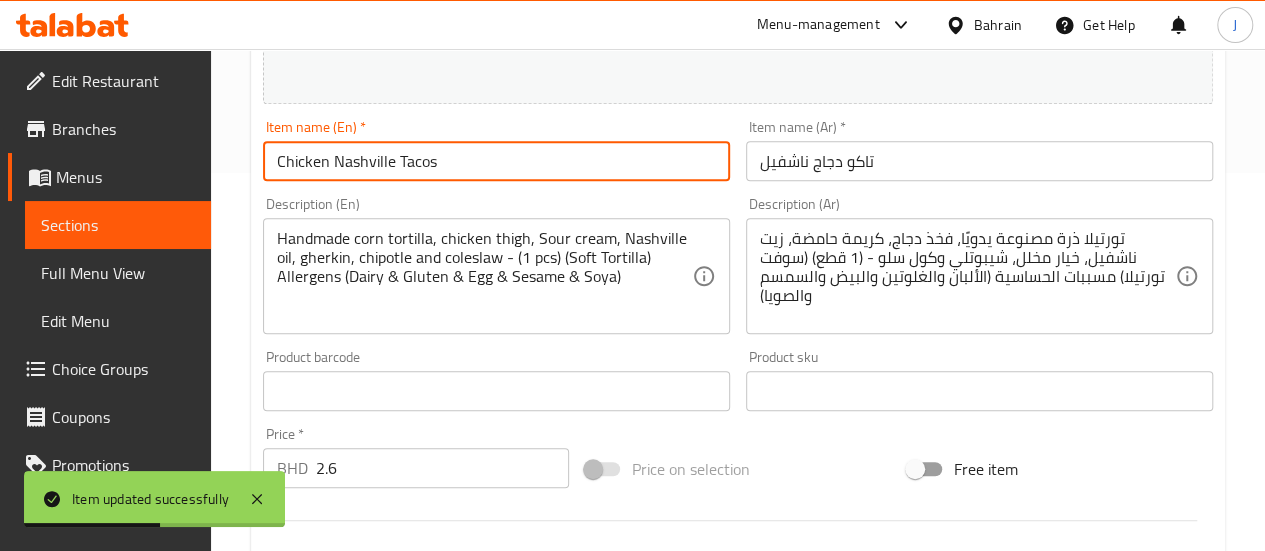 click on "Chicken Nashville Tacos" at bounding box center (496, 161) 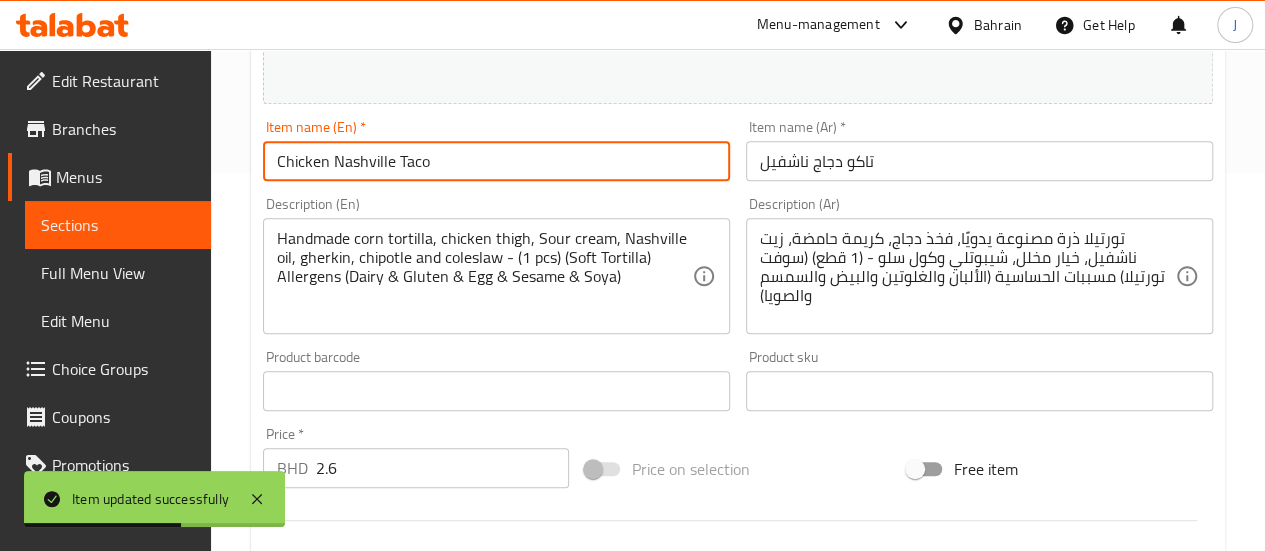 scroll, scrollTop: 891, scrollLeft: 0, axis: vertical 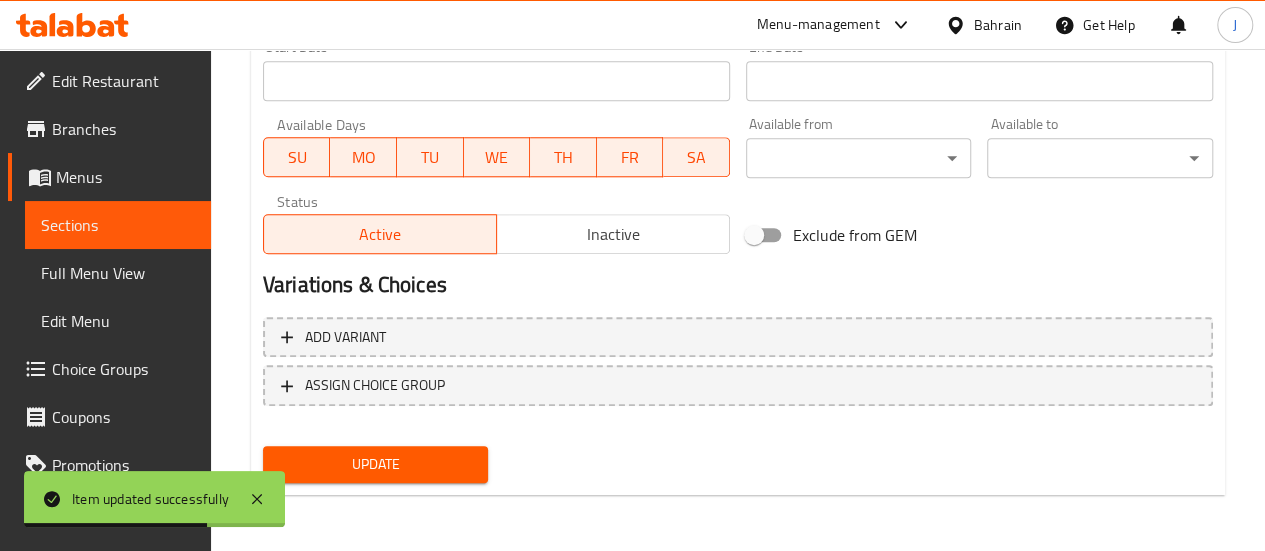 type on "Chicken Nashville Taco" 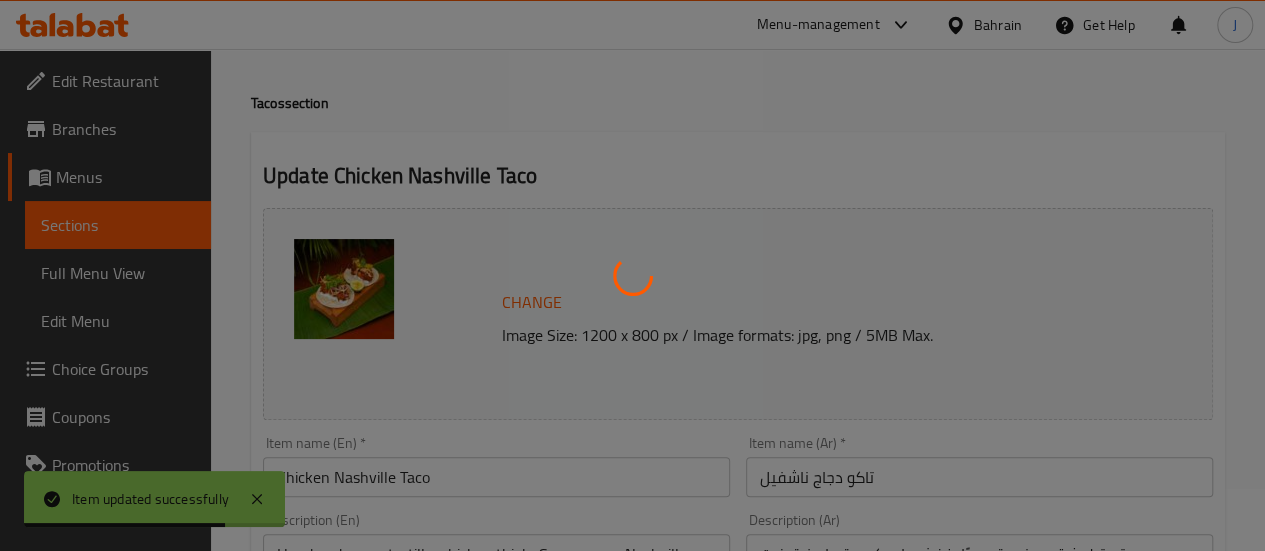 scroll, scrollTop: 0, scrollLeft: 0, axis: both 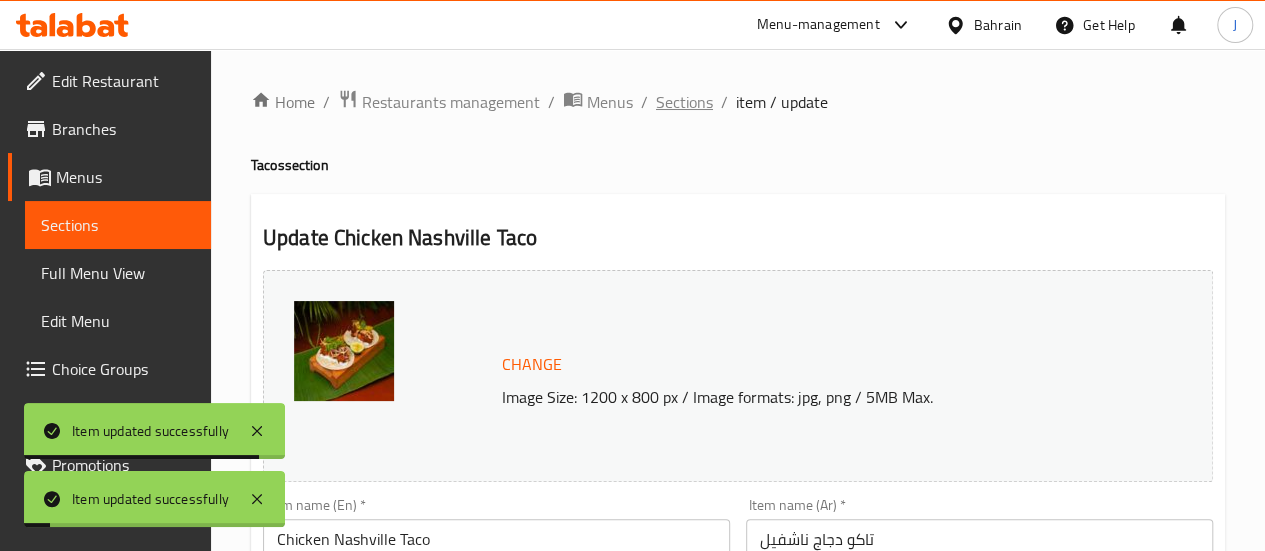 click on "Sections" at bounding box center (684, 102) 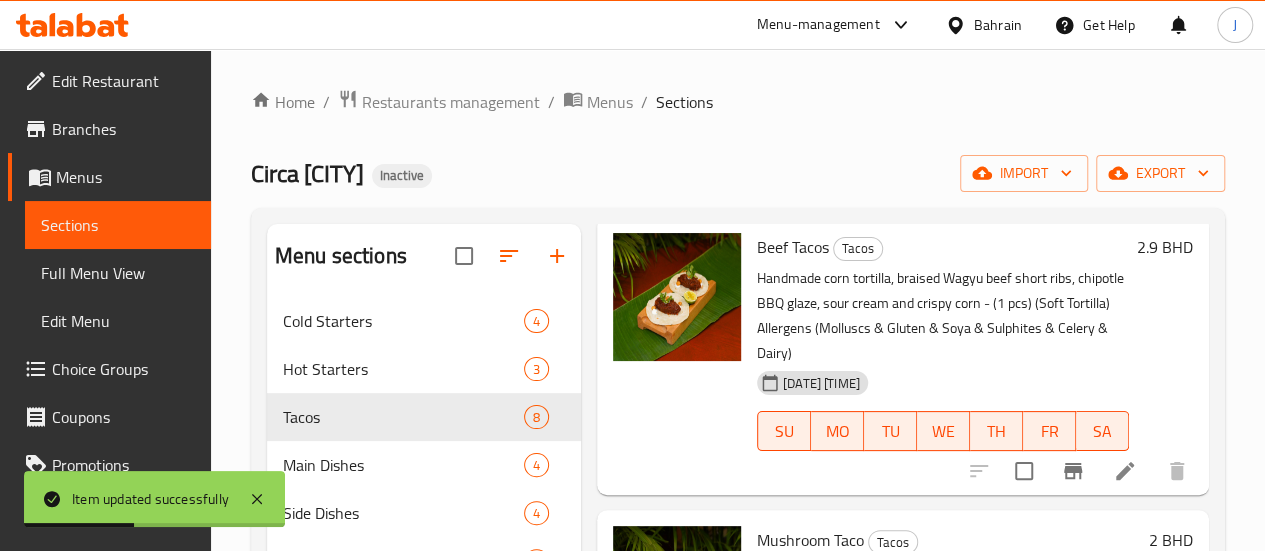 scroll, scrollTop: 638, scrollLeft: 0, axis: vertical 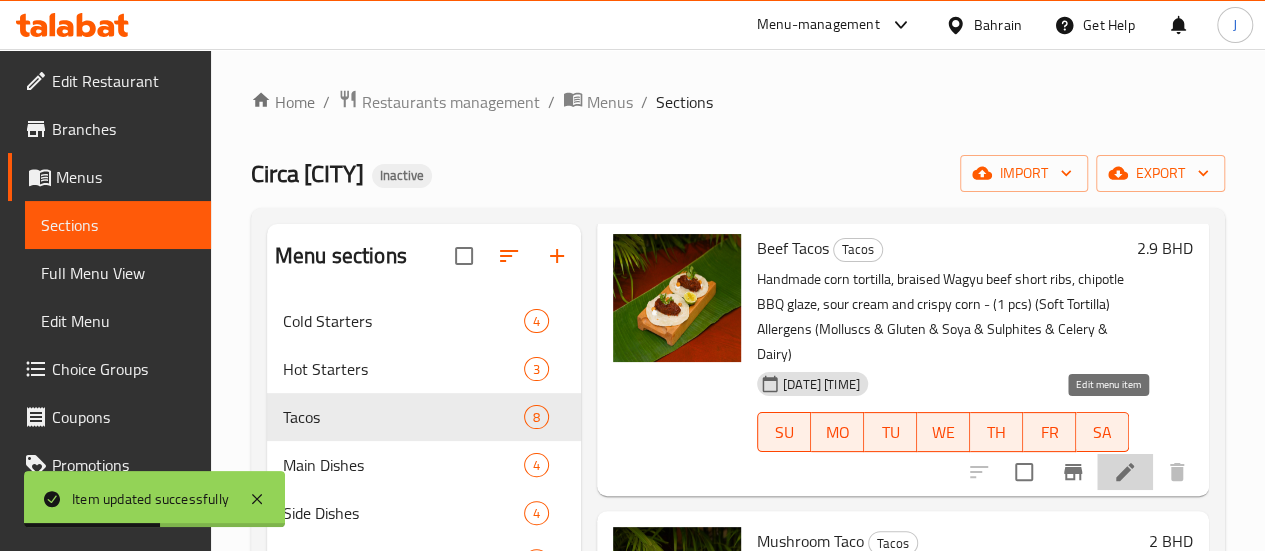 click 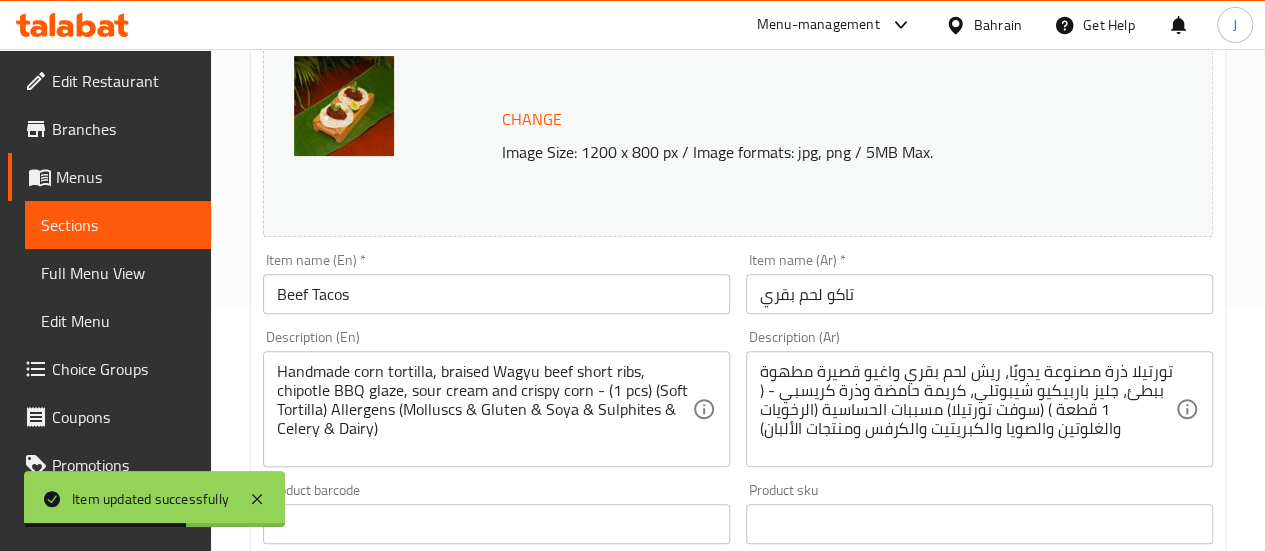 scroll, scrollTop: 248, scrollLeft: 0, axis: vertical 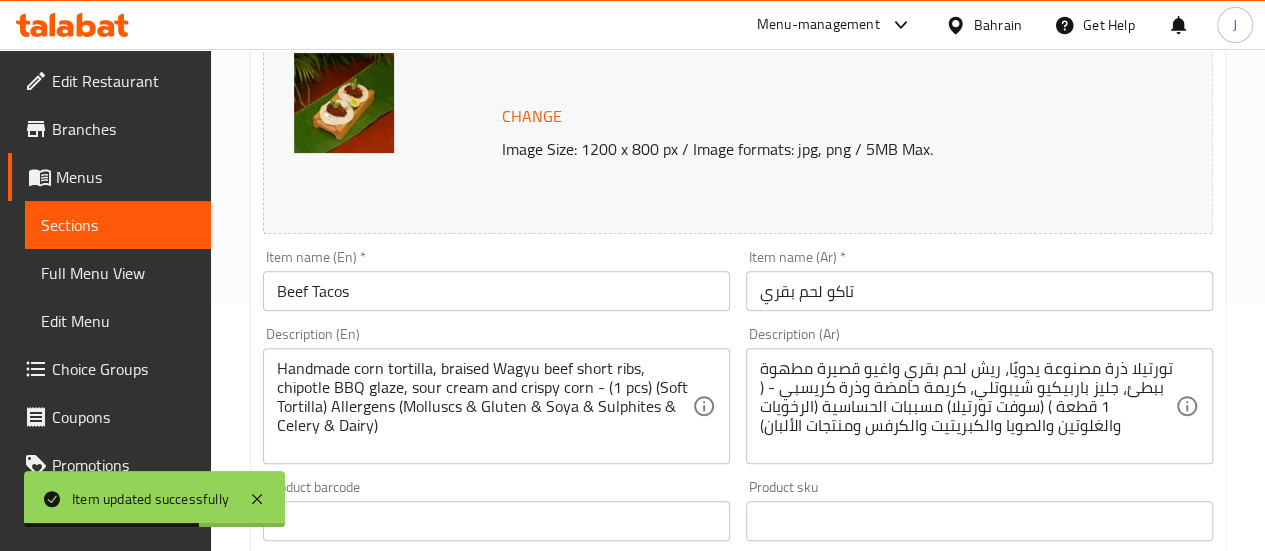 click on "Beef Tacos" at bounding box center [496, 291] 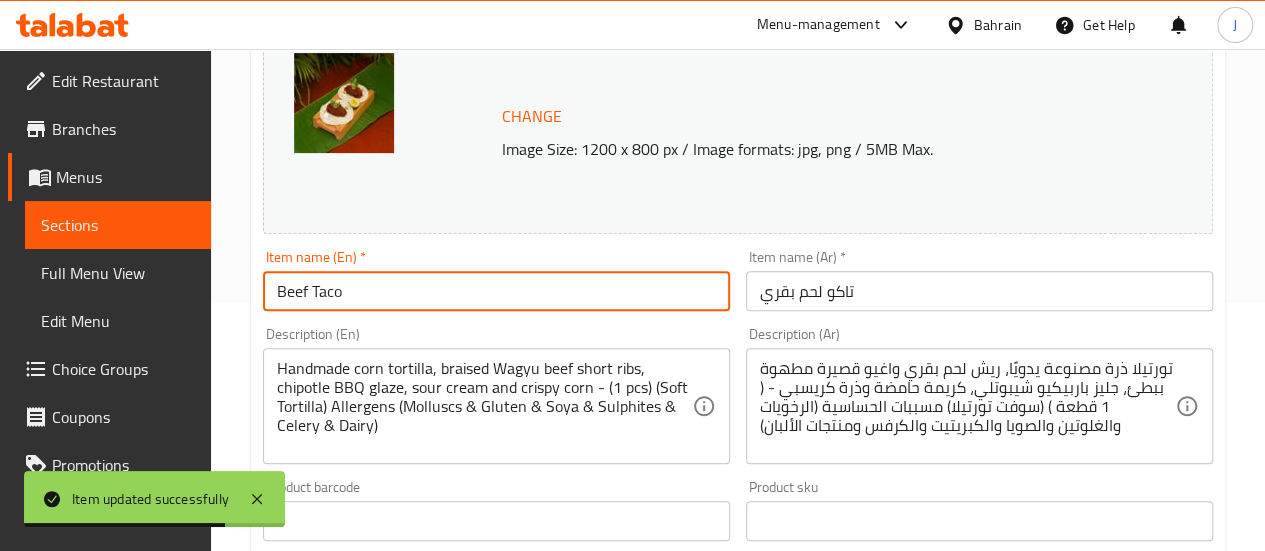 scroll, scrollTop: 891, scrollLeft: 0, axis: vertical 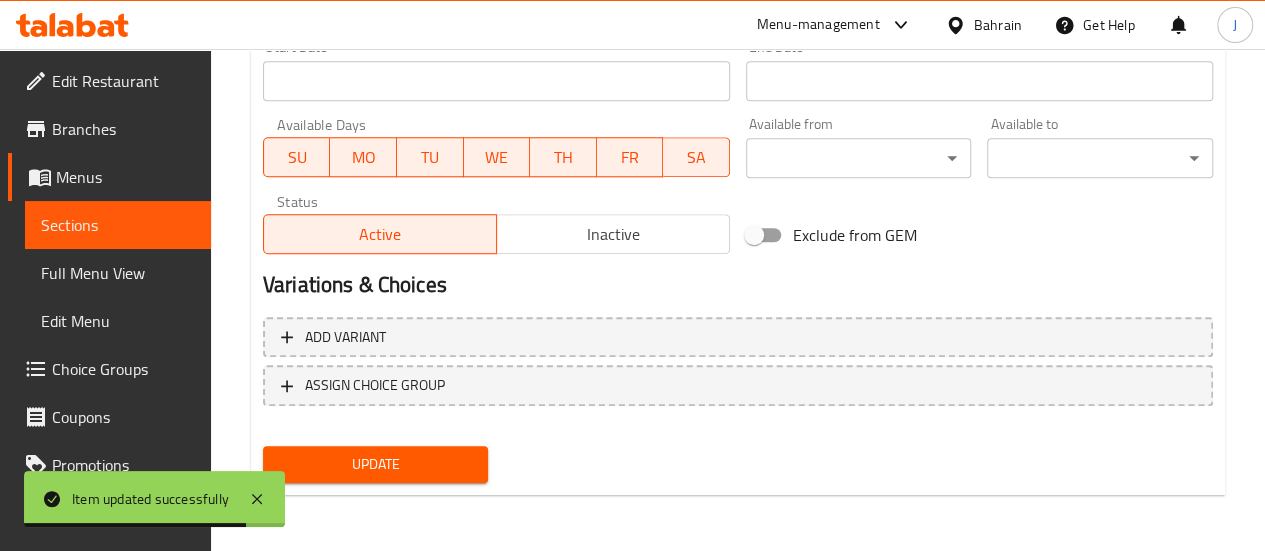 type on "Beef Taco" 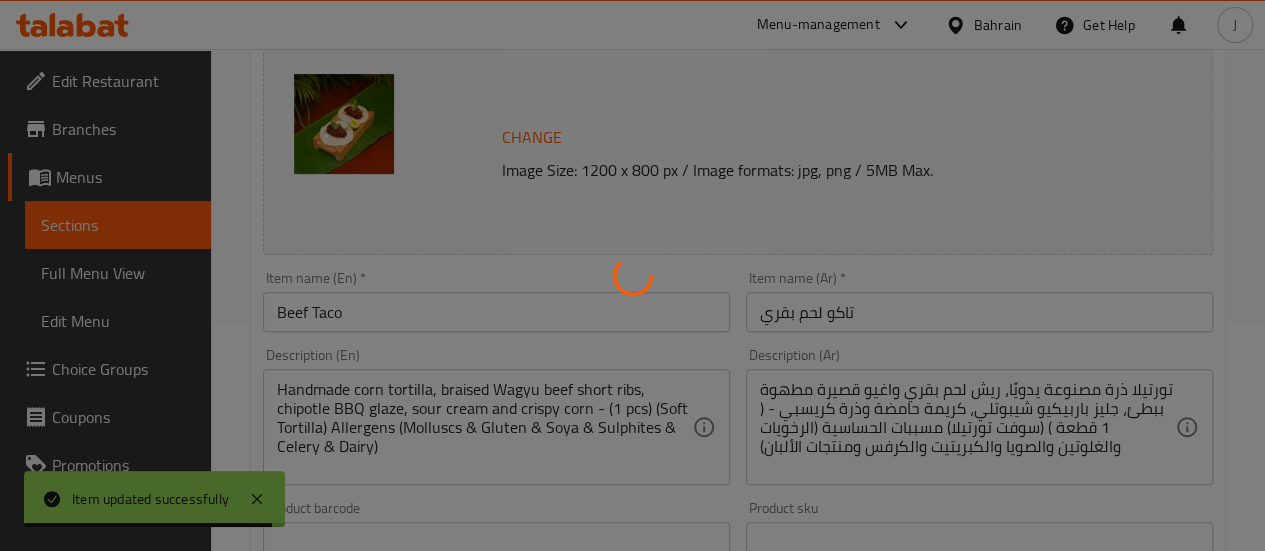 scroll, scrollTop: 0, scrollLeft: 0, axis: both 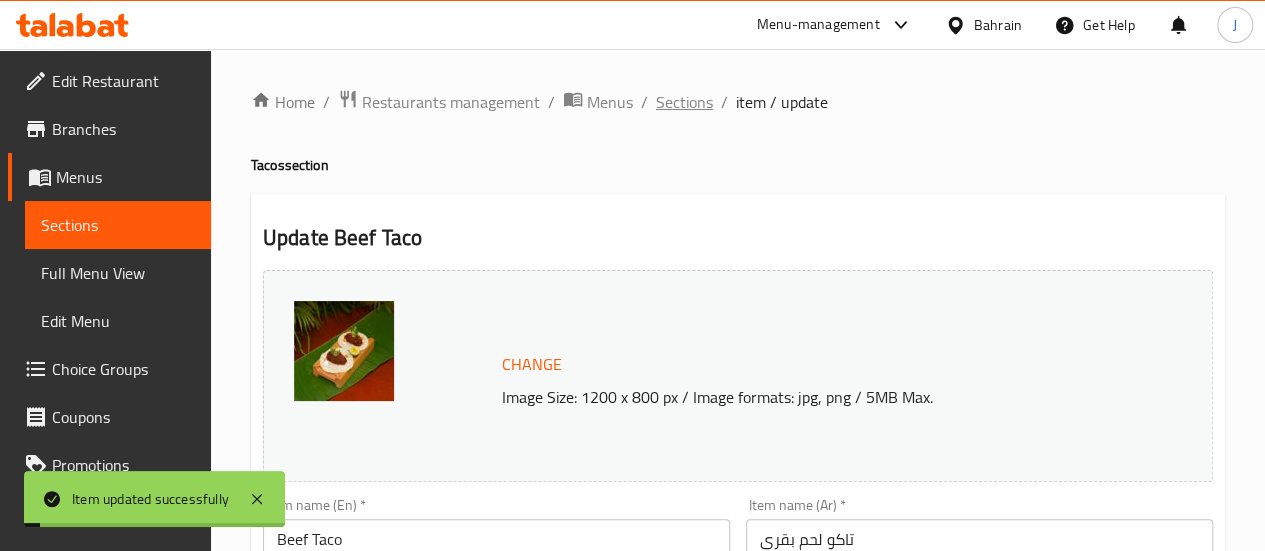 click on "Sections" at bounding box center (684, 102) 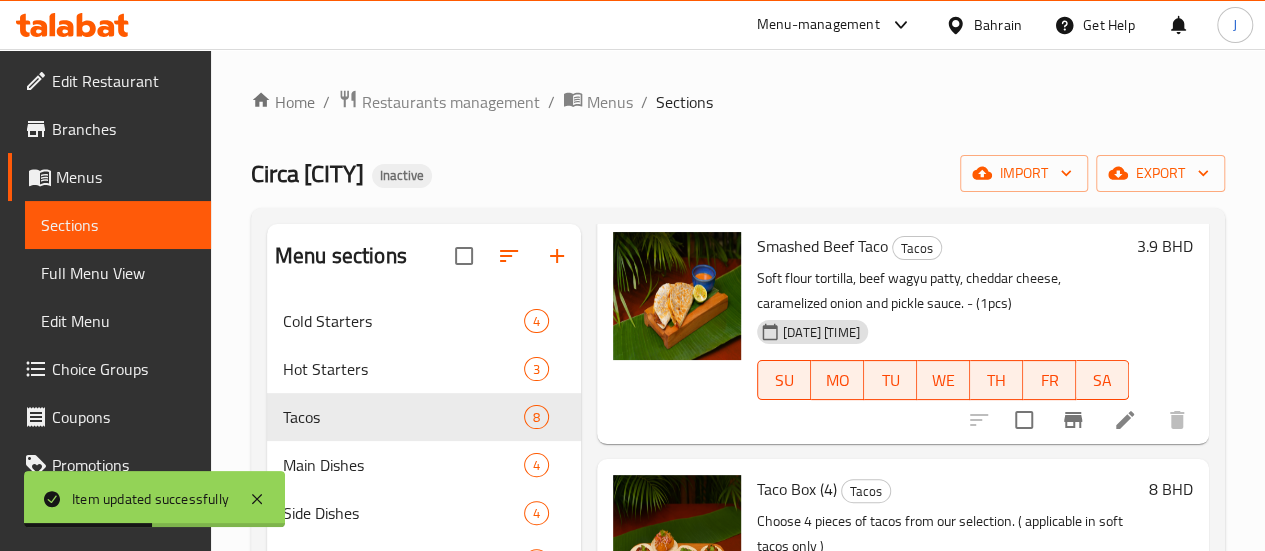 scroll, scrollTop: 1526, scrollLeft: 0, axis: vertical 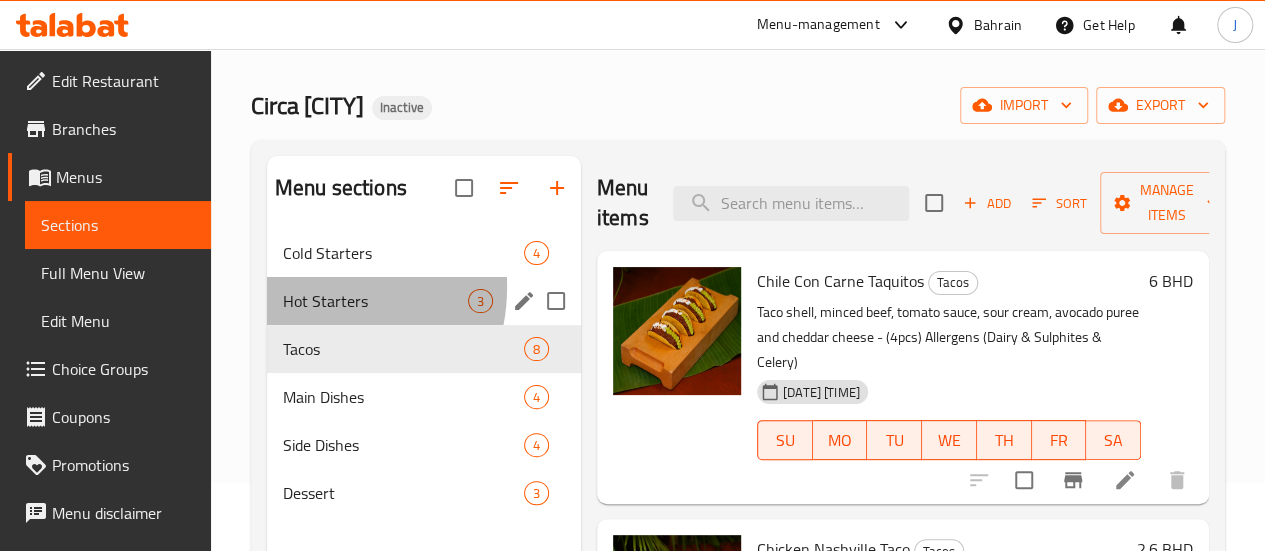 click on "Hot Starters 3" at bounding box center (424, 301) 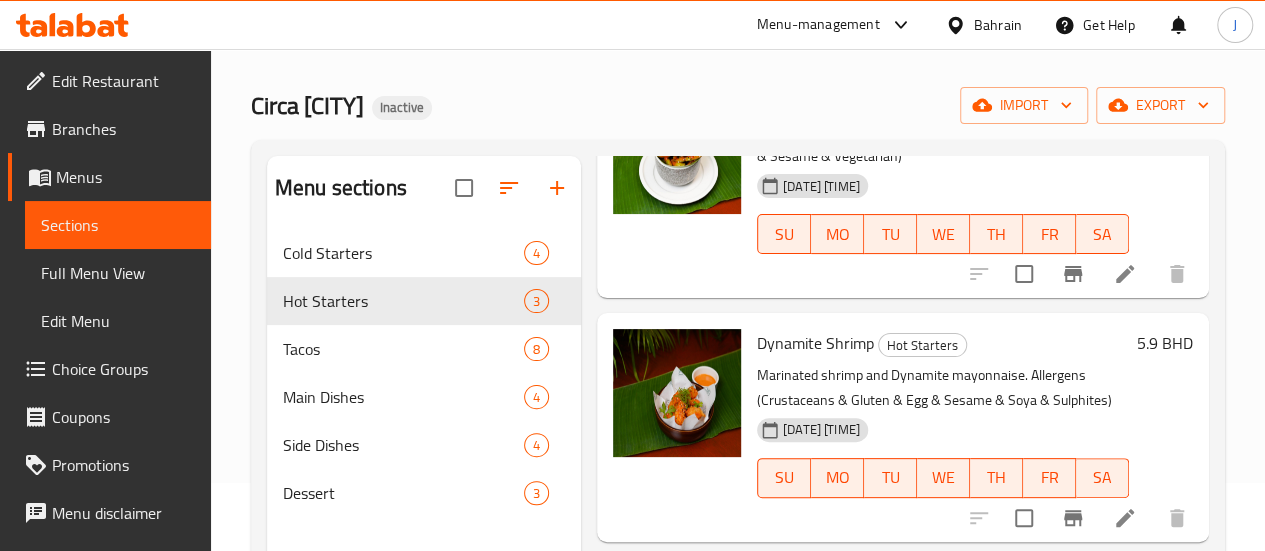scroll, scrollTop: 258, scrollLeft: 0, axis: vertical 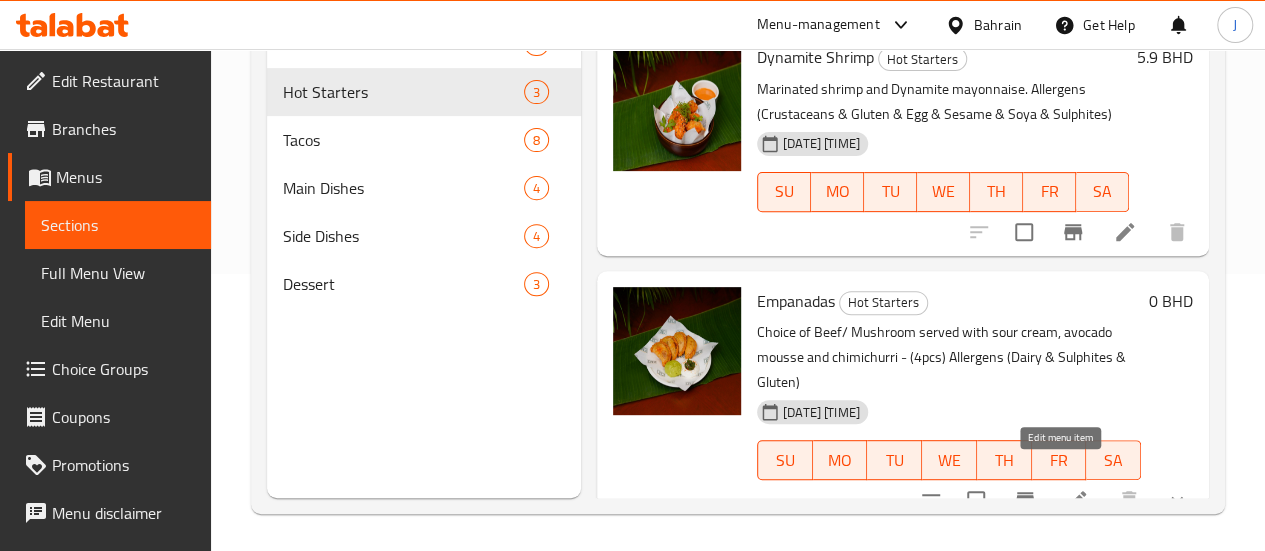 click 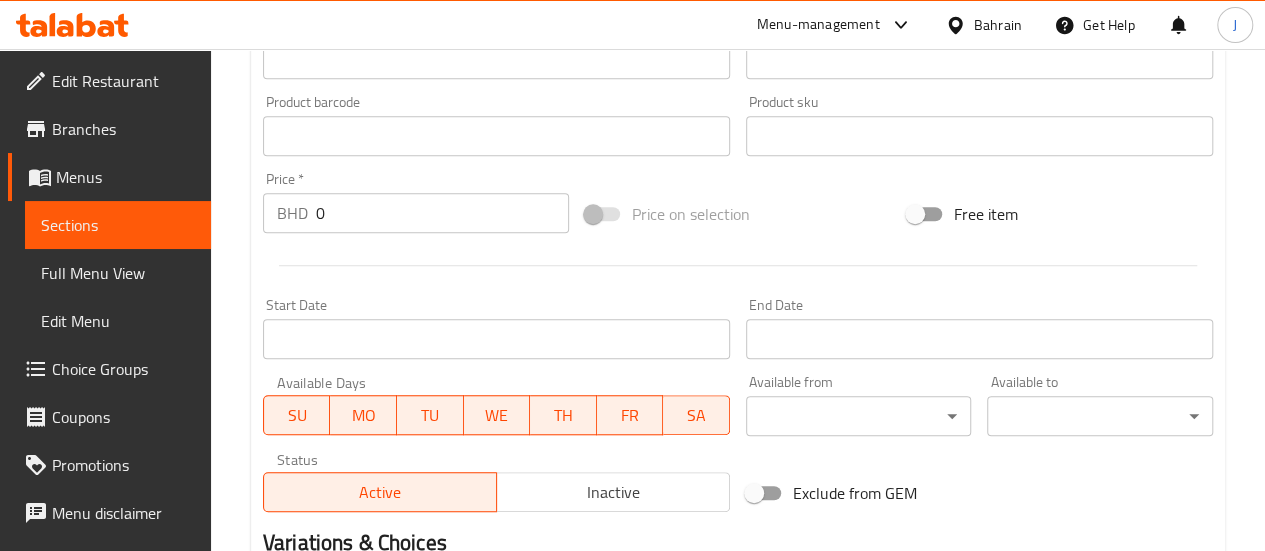scroll, scrollTop: 714, scrollLeft: 0, axis: vertical 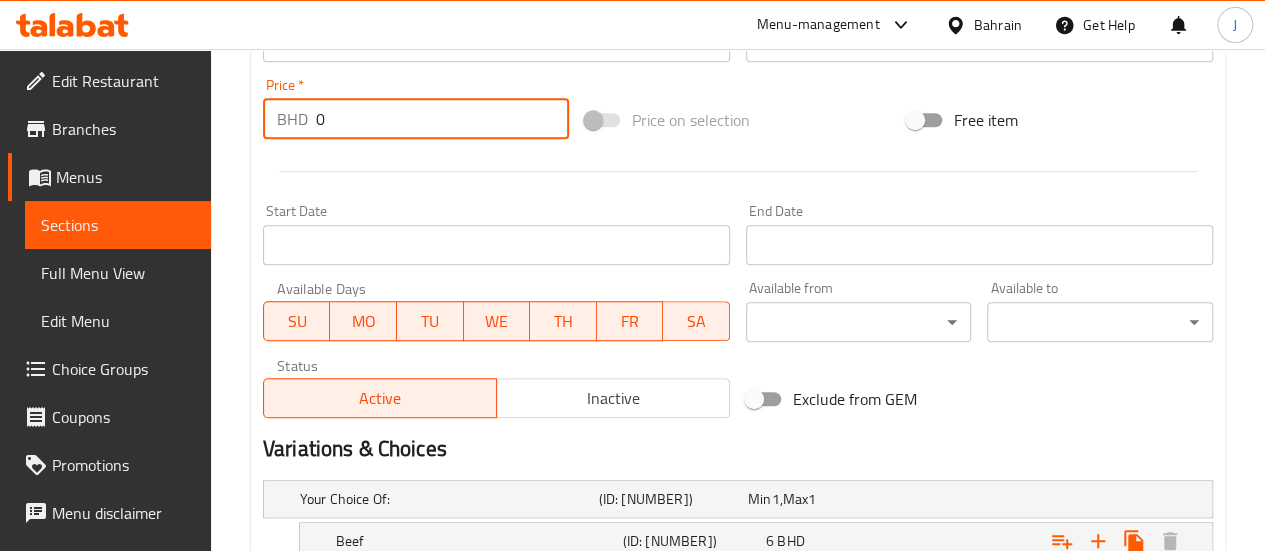 click on "0" at bounding box center (442, 119) 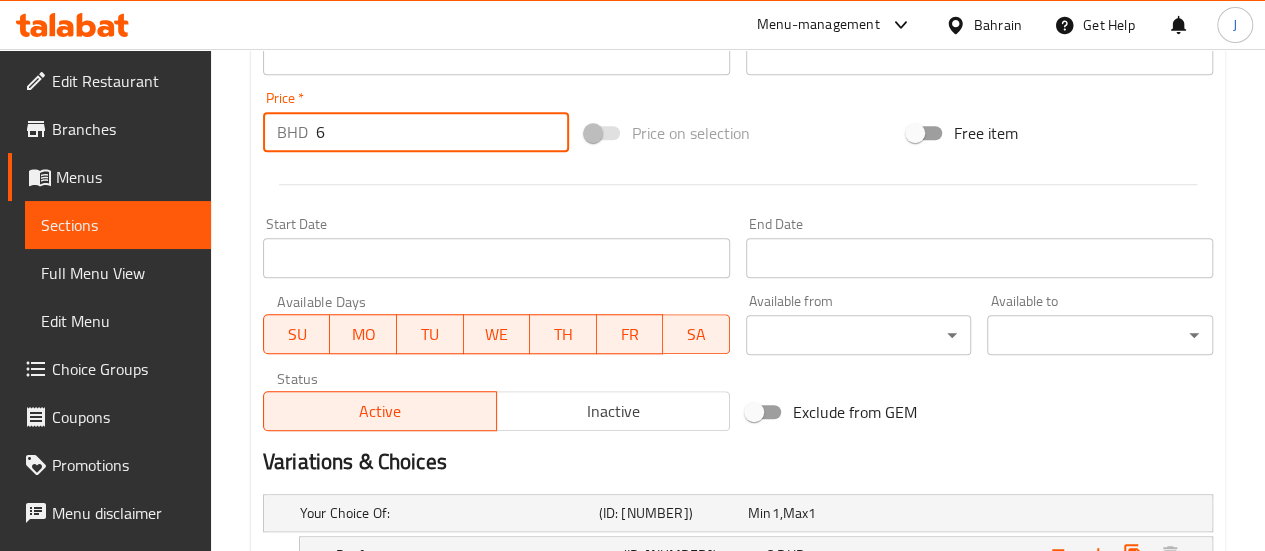 scroll, scrollTop: 933, scrollLeft: 0, axis: vertical 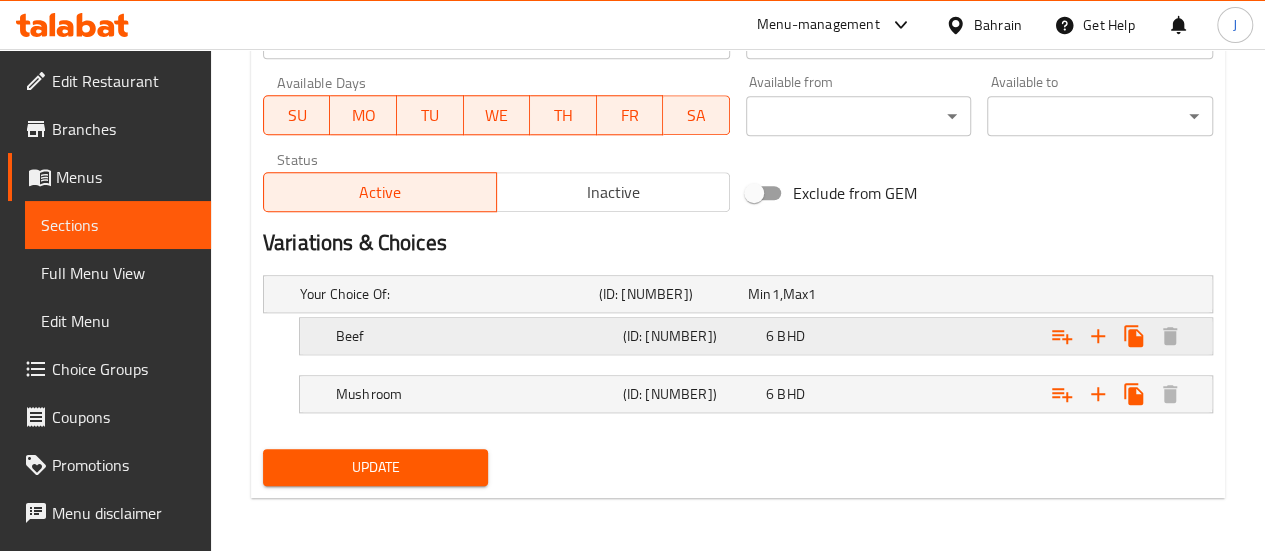 type on "6" 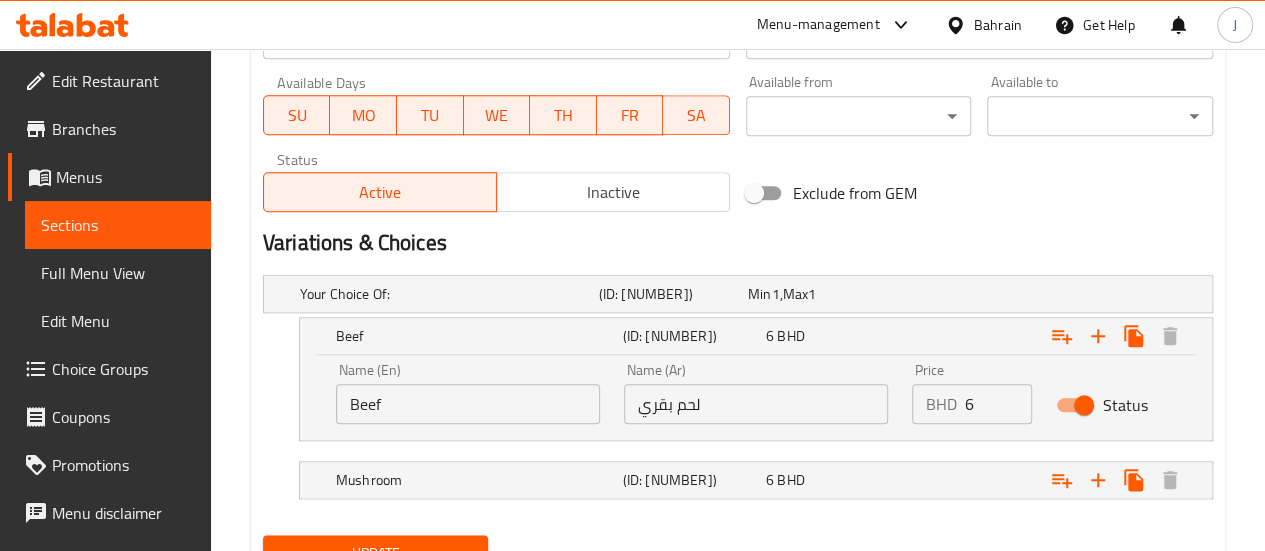 click on "6" at bounding box center [998, 404] 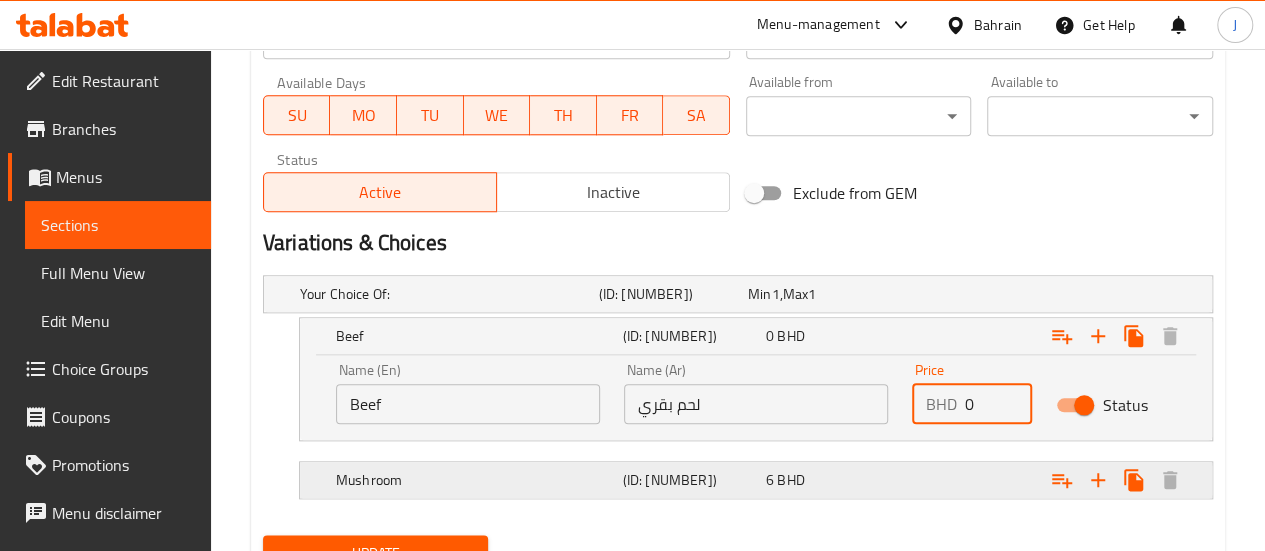 type on "0" 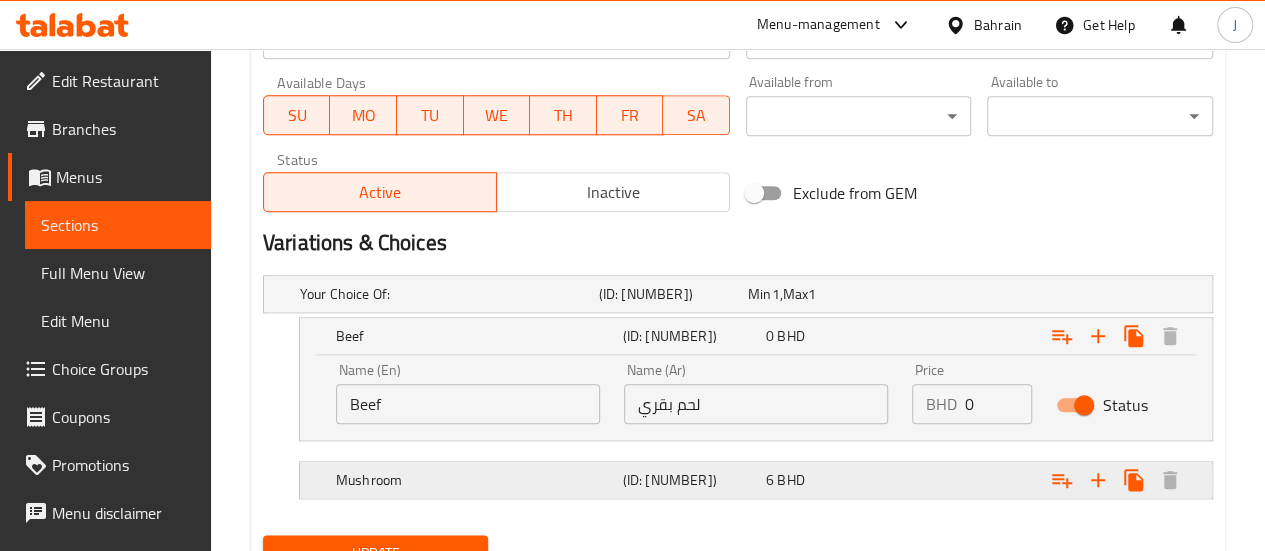 click at bounding box center (1042, 294) 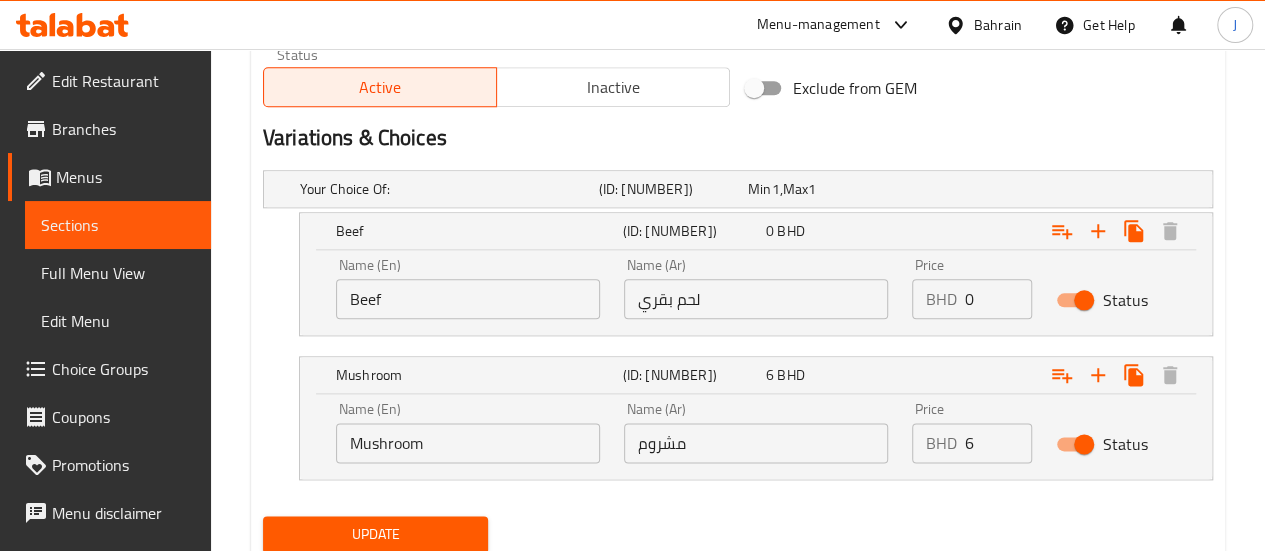 scroll, scrollTop: 1039, scrollLeft: 0, axis: vertical 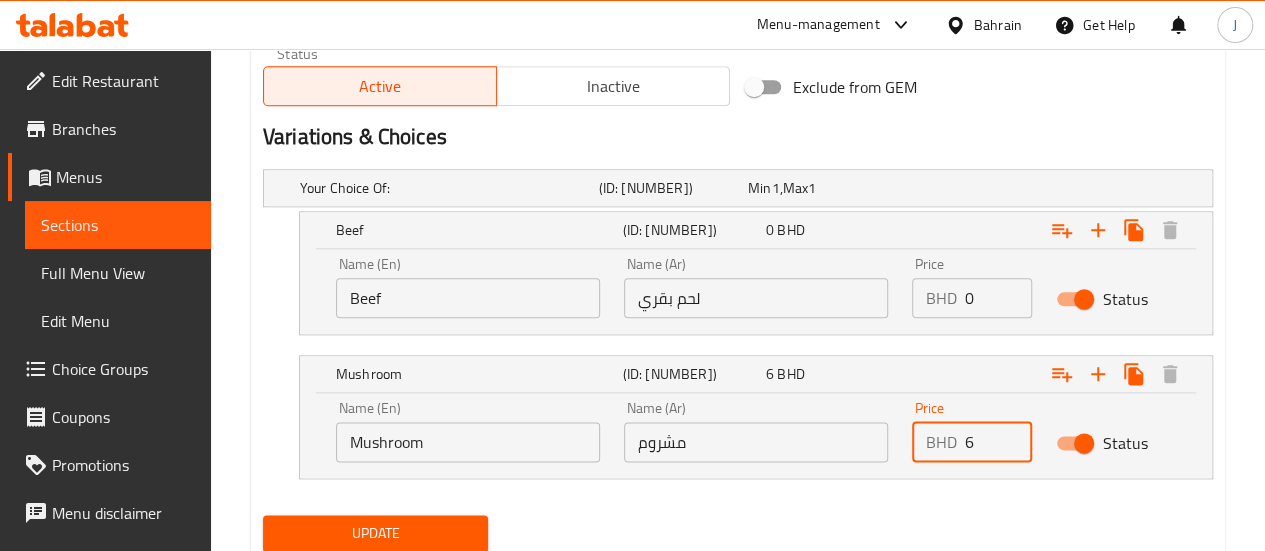 click on "6" at bounding box center (998, 442) 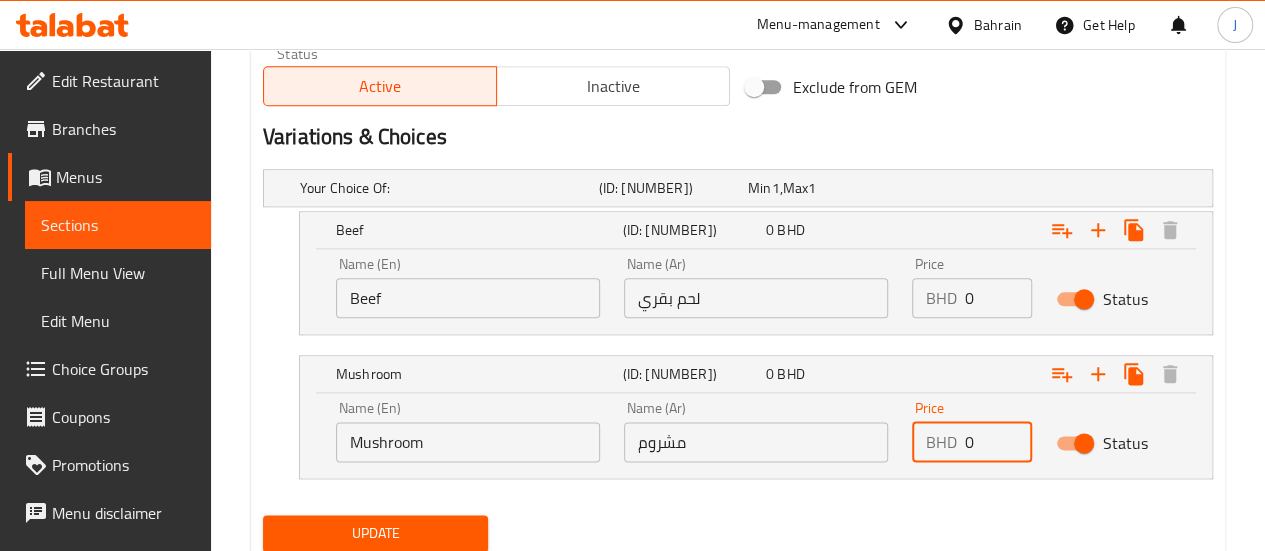 scroll, scrollTop: 1105, scrollLeft: 0, axis: vertical 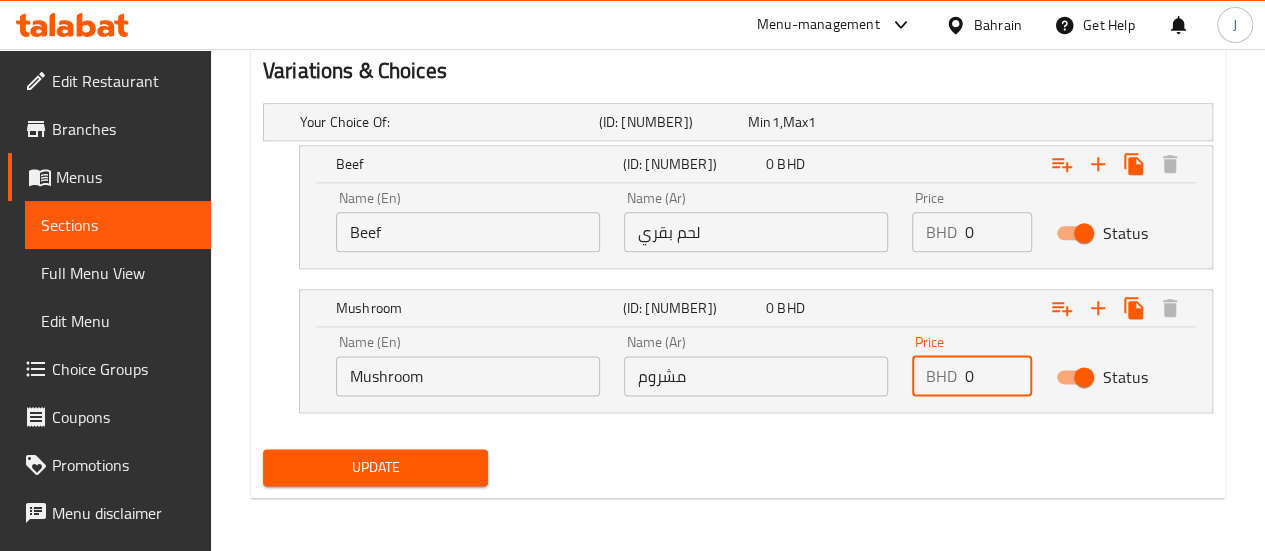 type on "0" 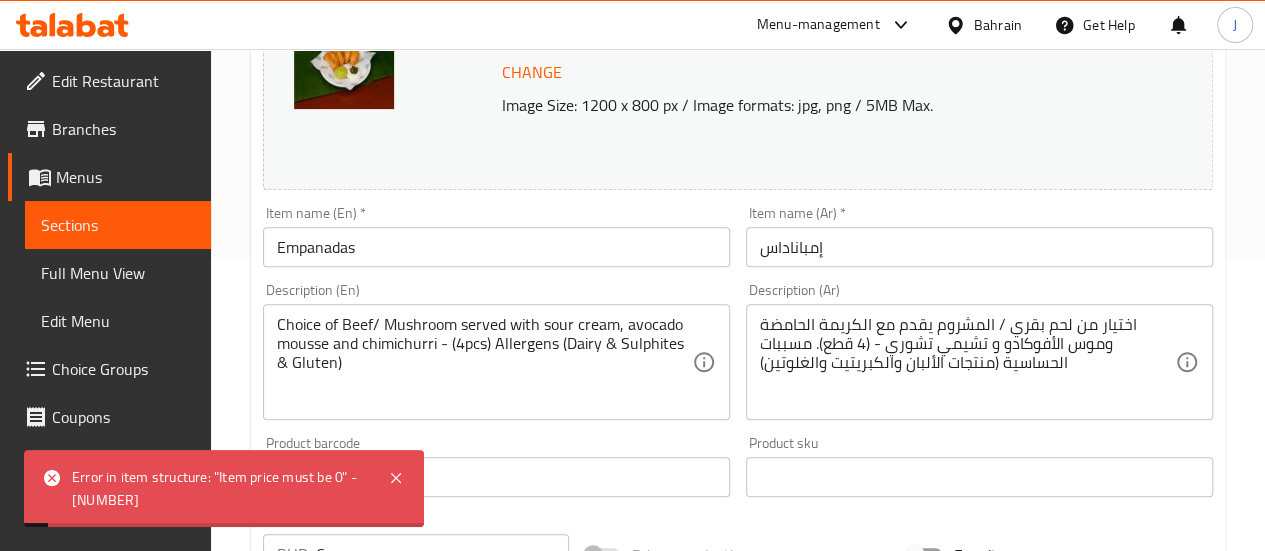 scroll, scrollTop: 290, scrollLeft: 0, axis: vertical 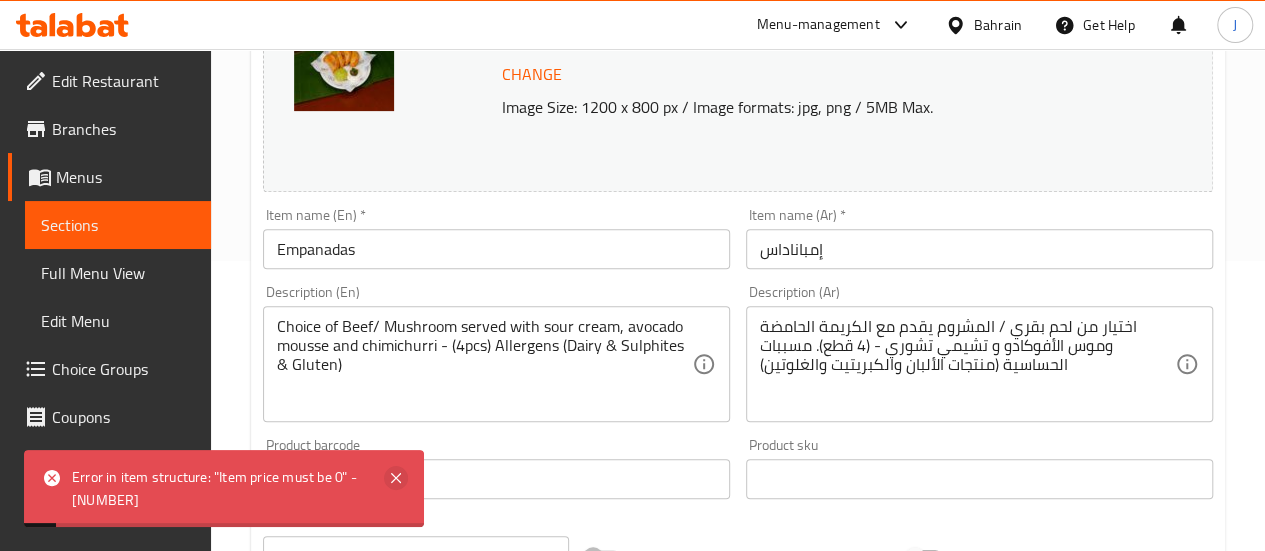 click 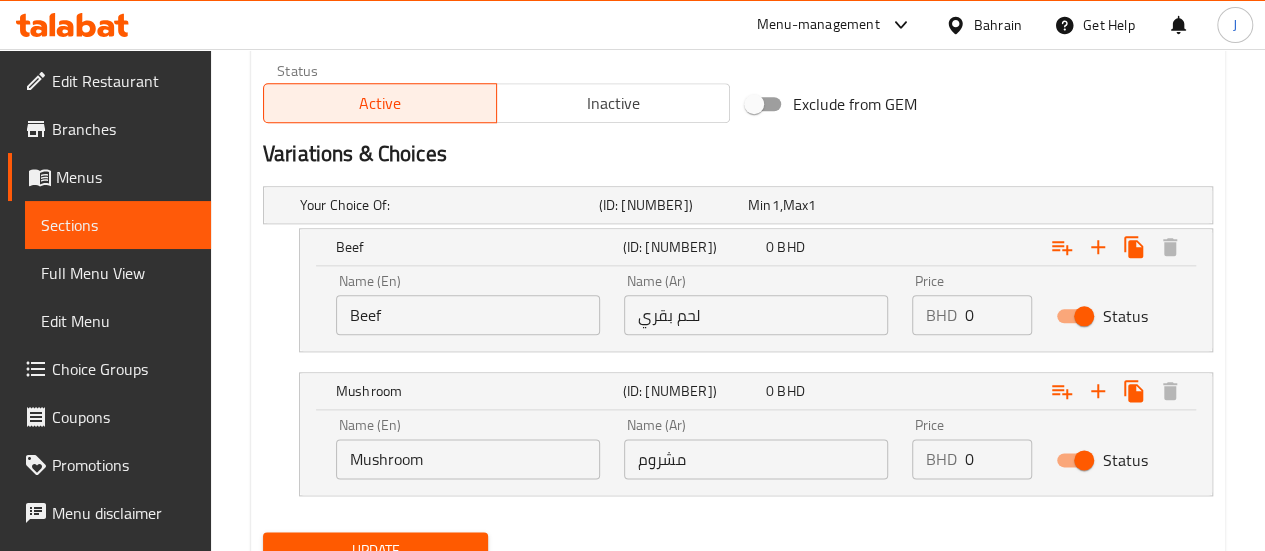 scroll, scrollTop: 1105, scrollLeft: 0, axis: vertical 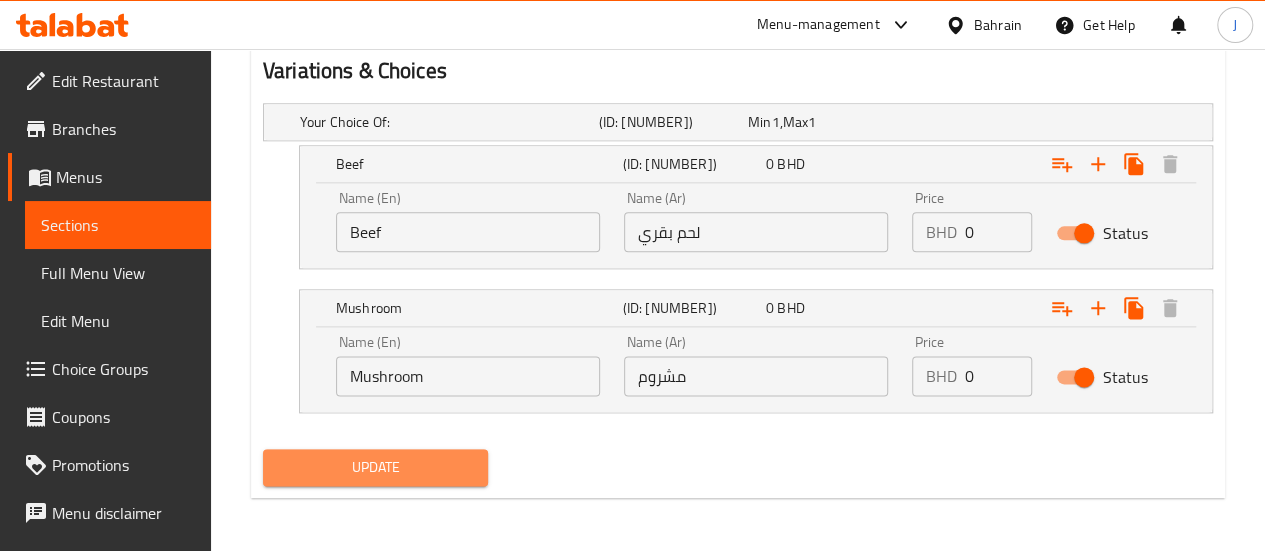 click on "Update" at bounding box center [376, 467] 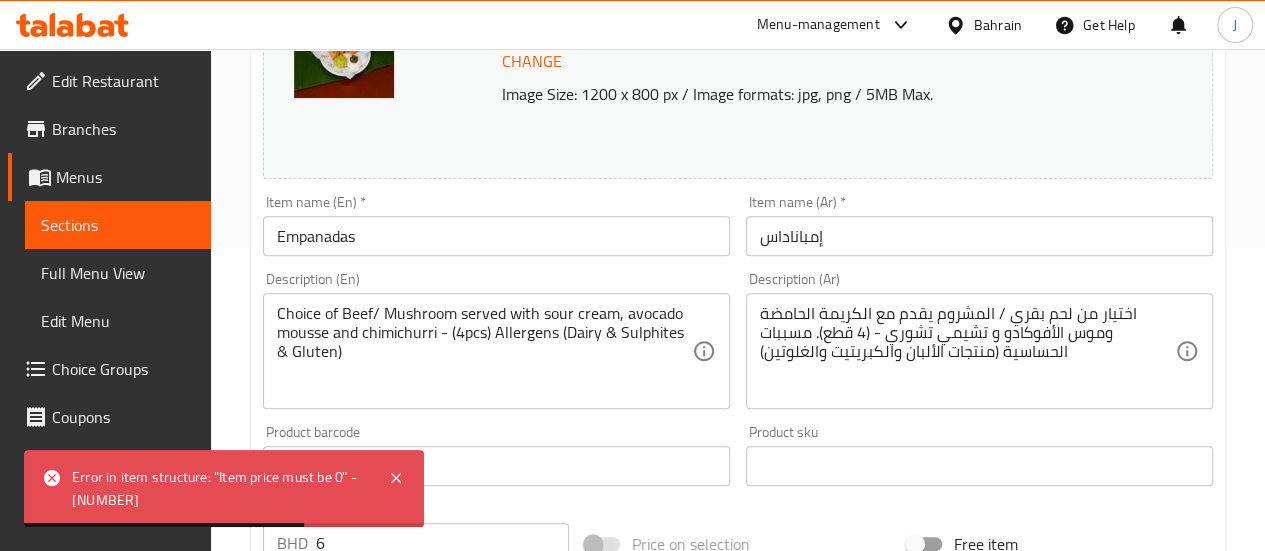 scroll, scrollTop: 547, scrollLeft: 0, axis: vertical 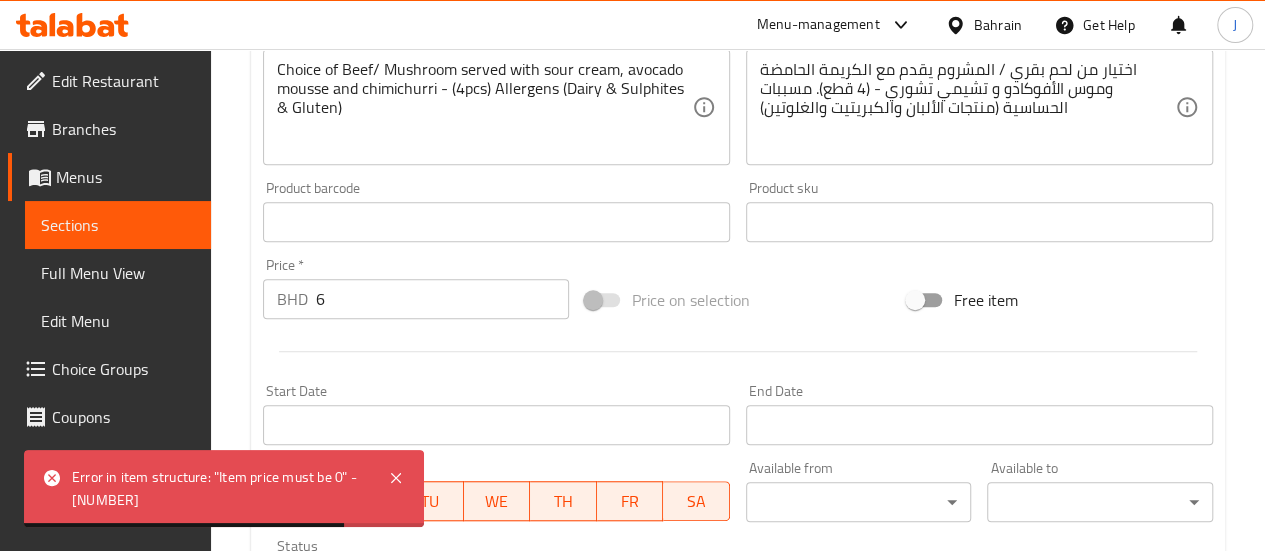 click at bounding box center [603, 300] 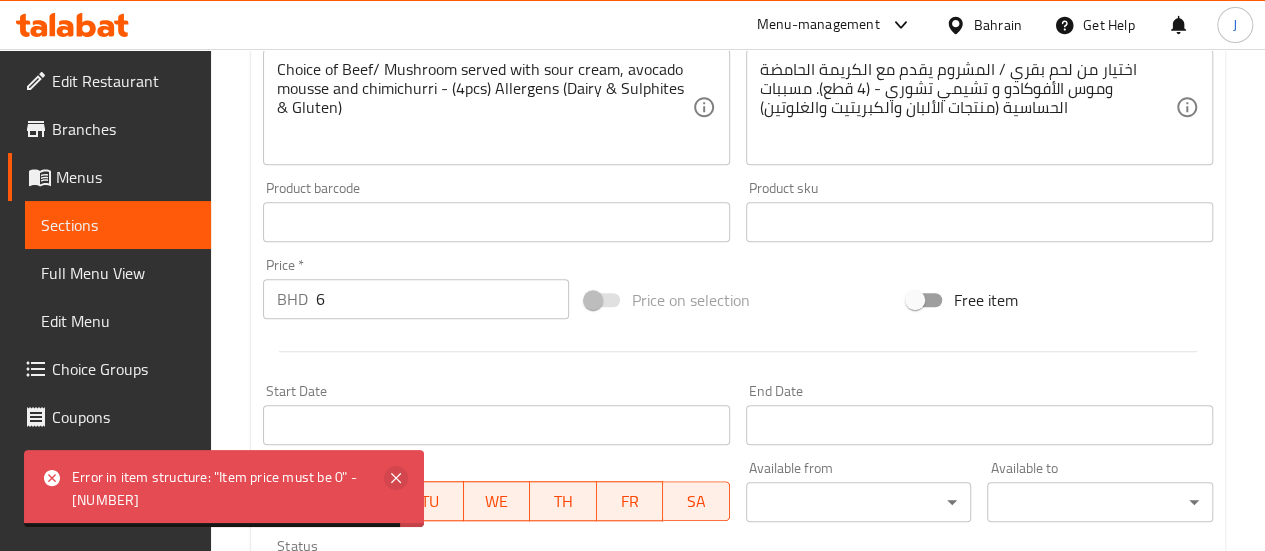 click 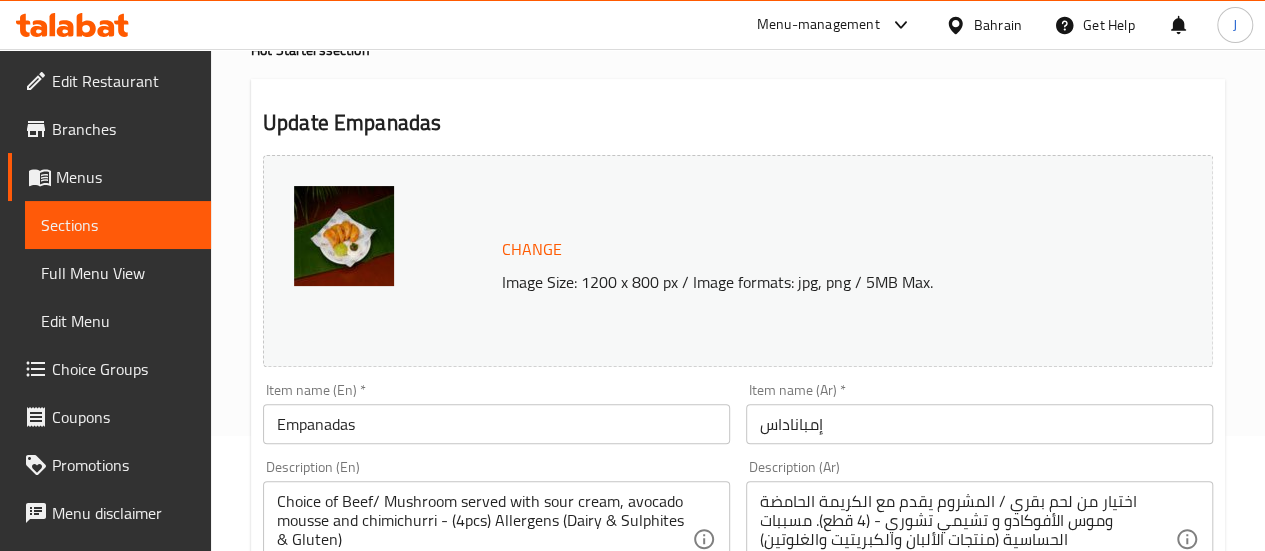scroll, scrollTop: 0, scrollLeft: 0, axis: both 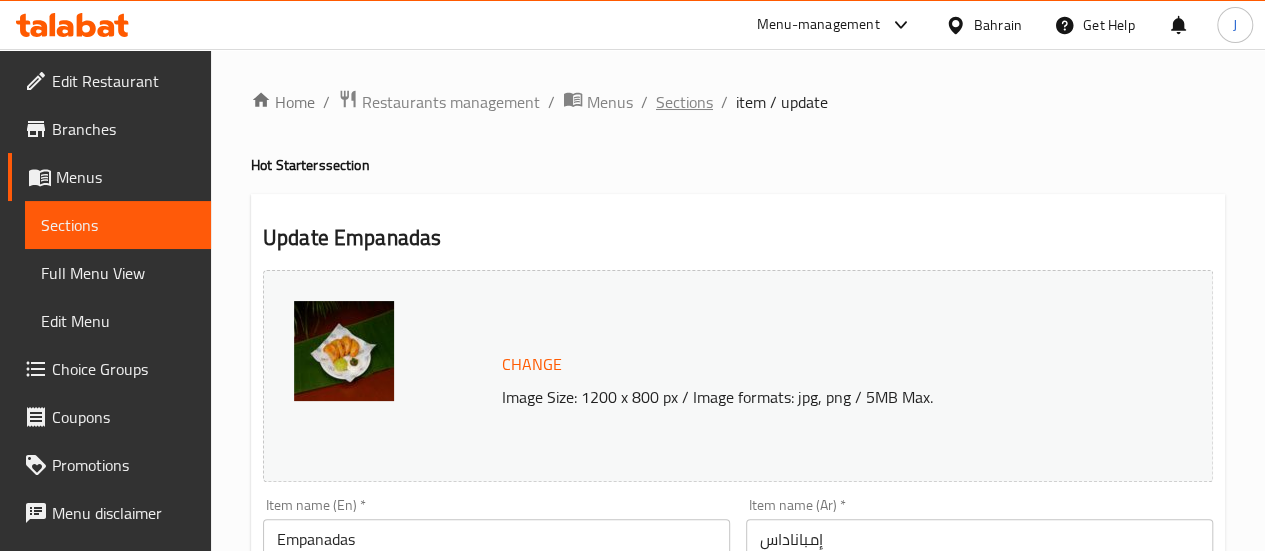 click on "Sections" at bounding box center [684, 102] 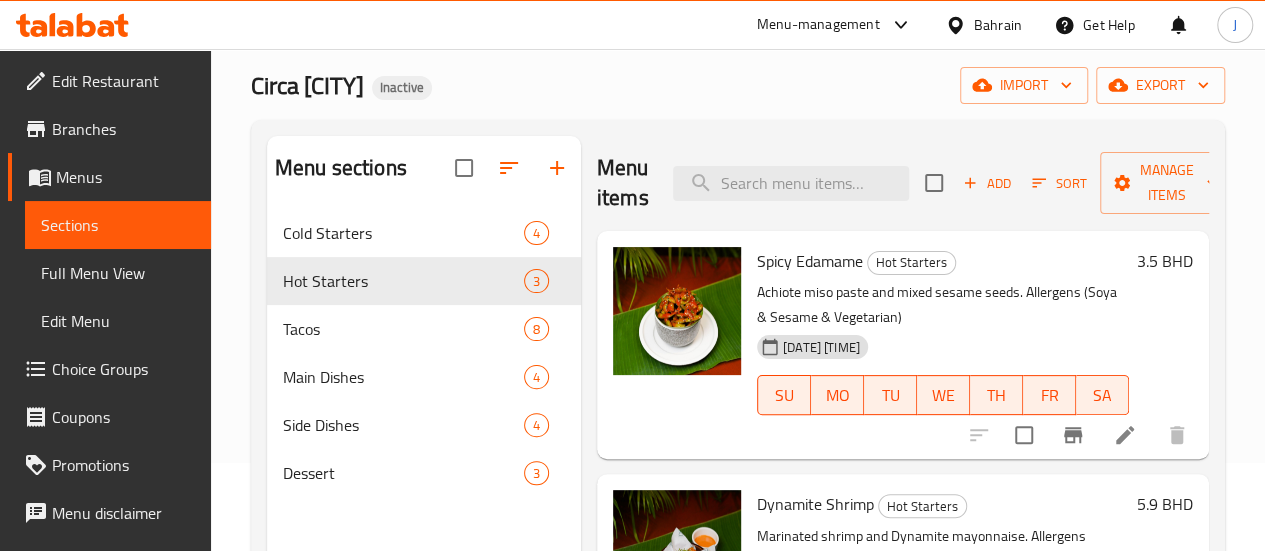 scroll, scrollTop: 90, scrollLeft: 0, axis: vertical 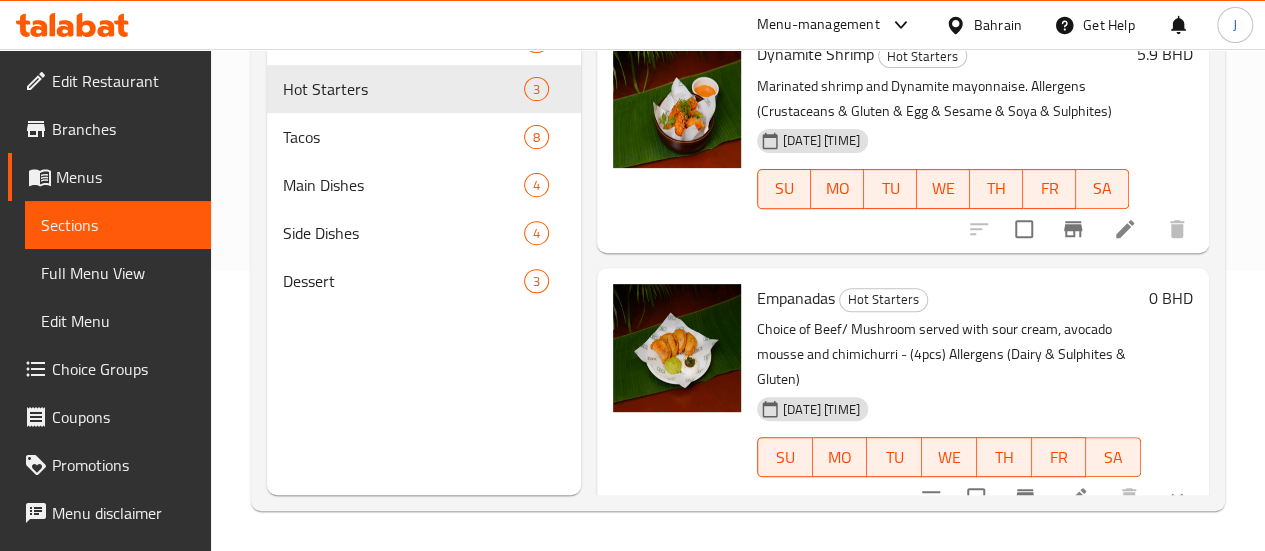 click 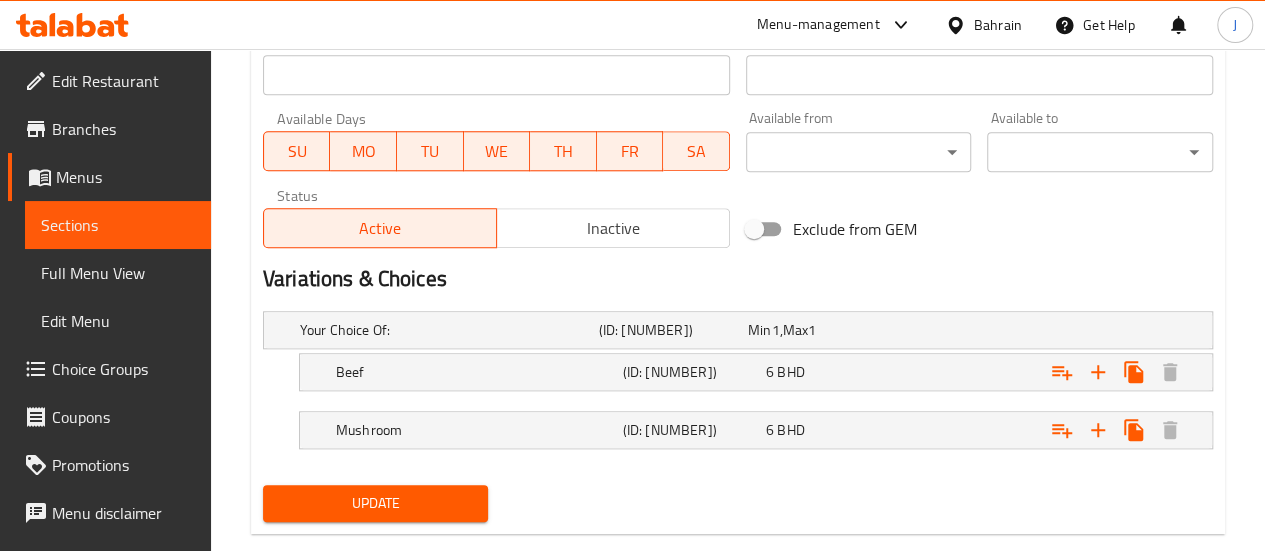 scroll, scrollTop: 901, scrollLeft: 0, axis: vertical 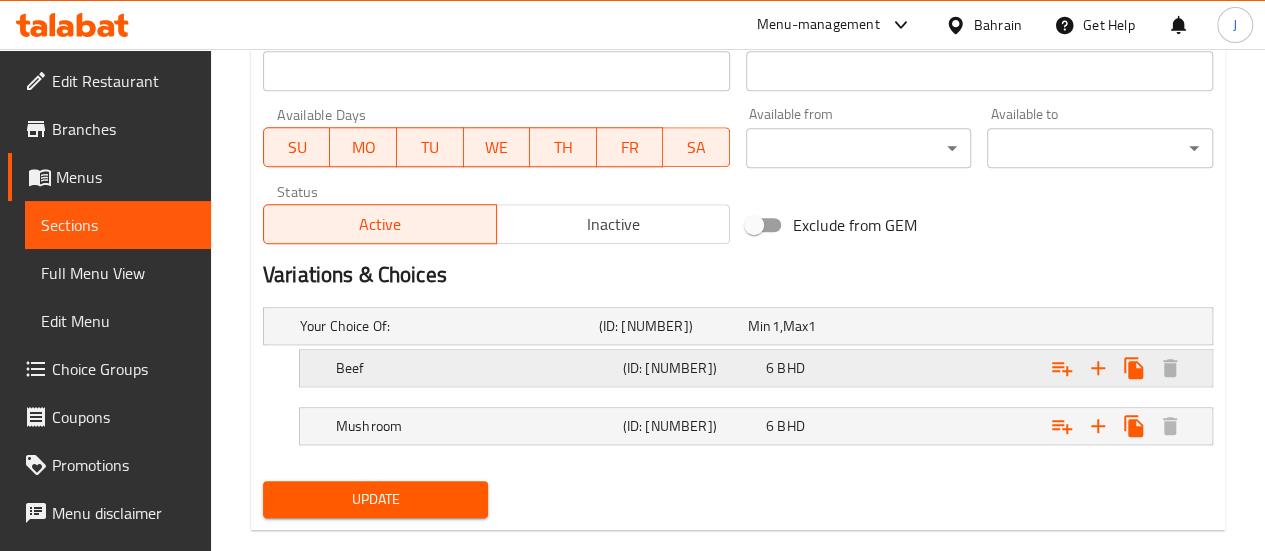 click on "BHD" at bounding box center (775, 326) 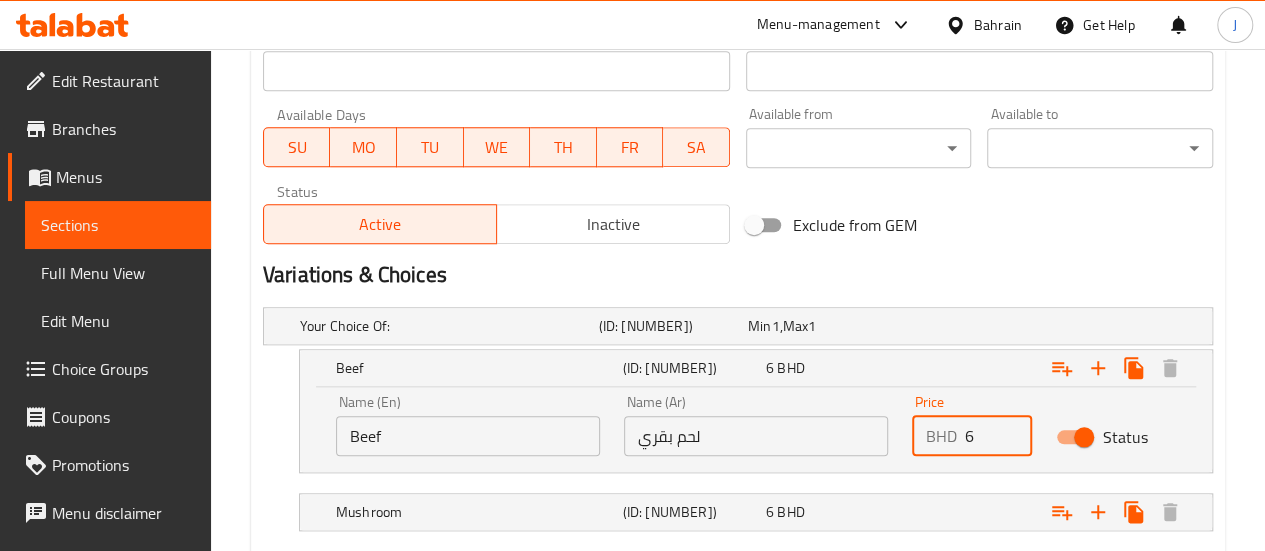 click on "6" at bounding box center [998, 436] 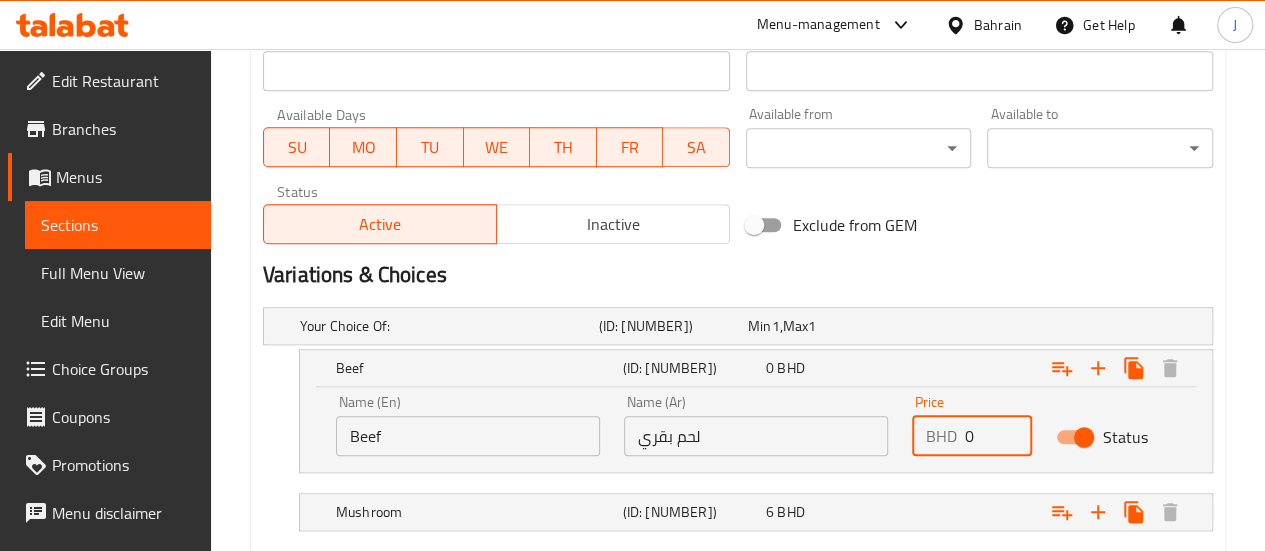scroll, scrollTop: 1017, scrollLeft: 0, axis: vertical 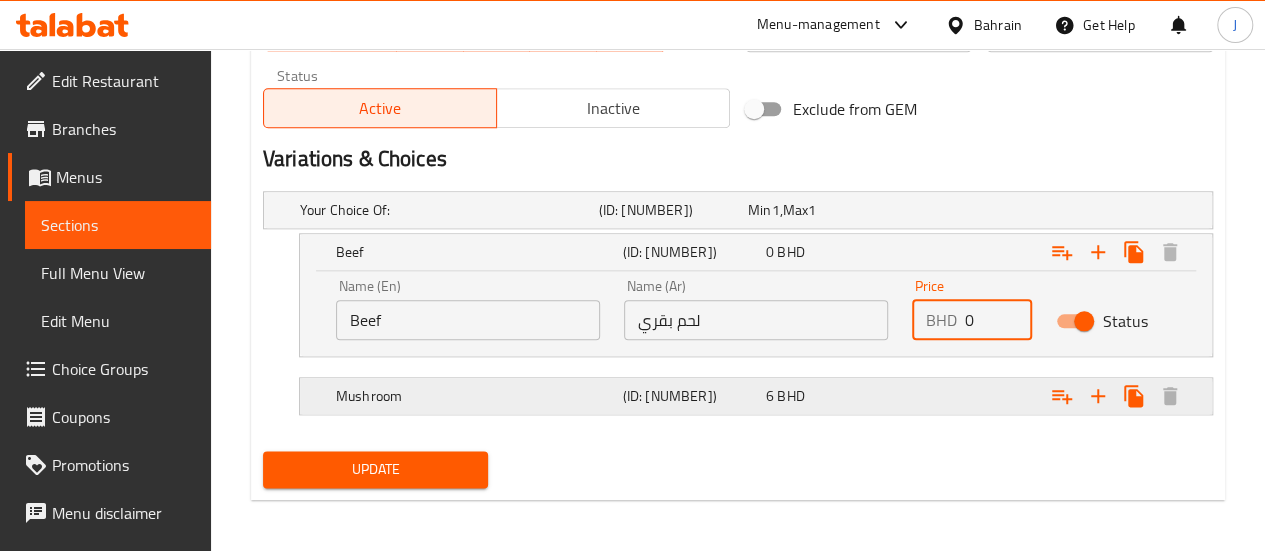 type on "0" 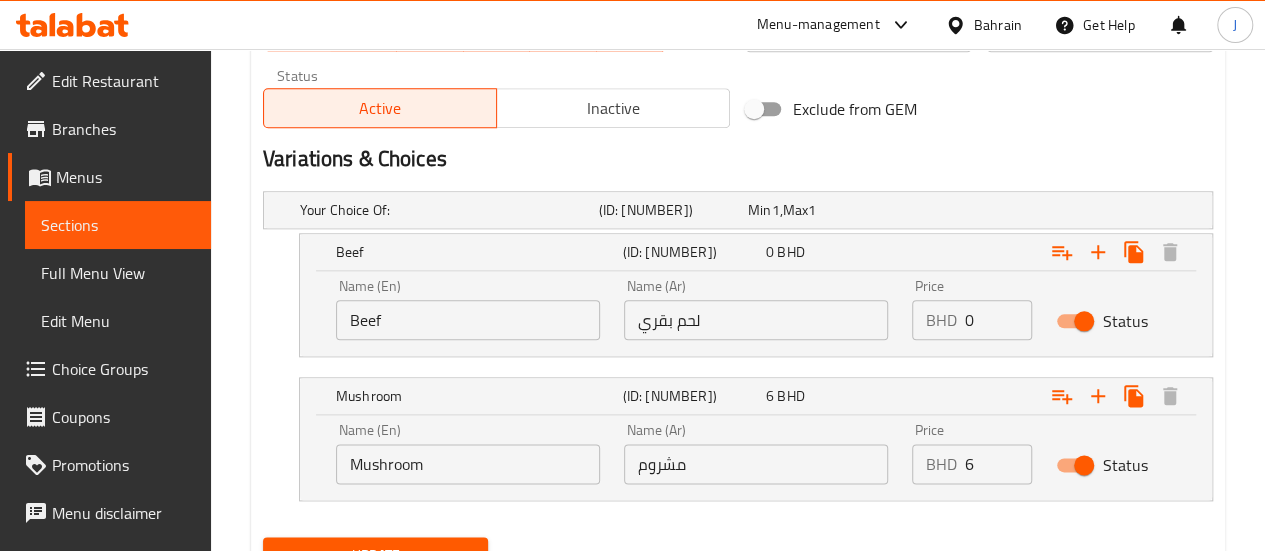 click on "6" at bounding box center [998, 464] 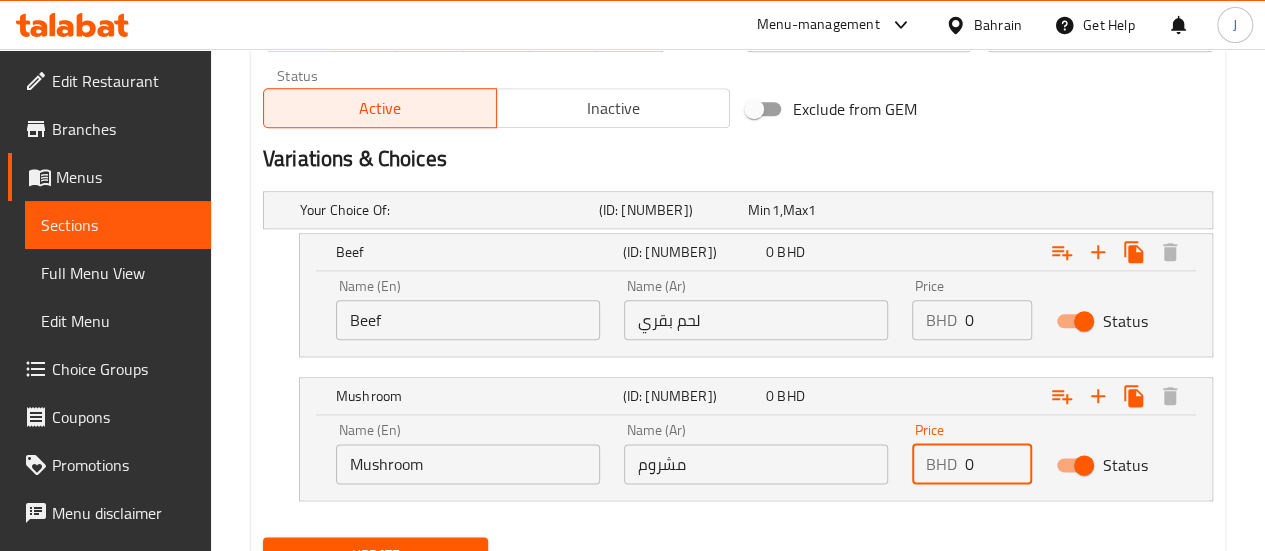 scroll, scrollTop: 1105, scrollLeft: 0, axis: vertical 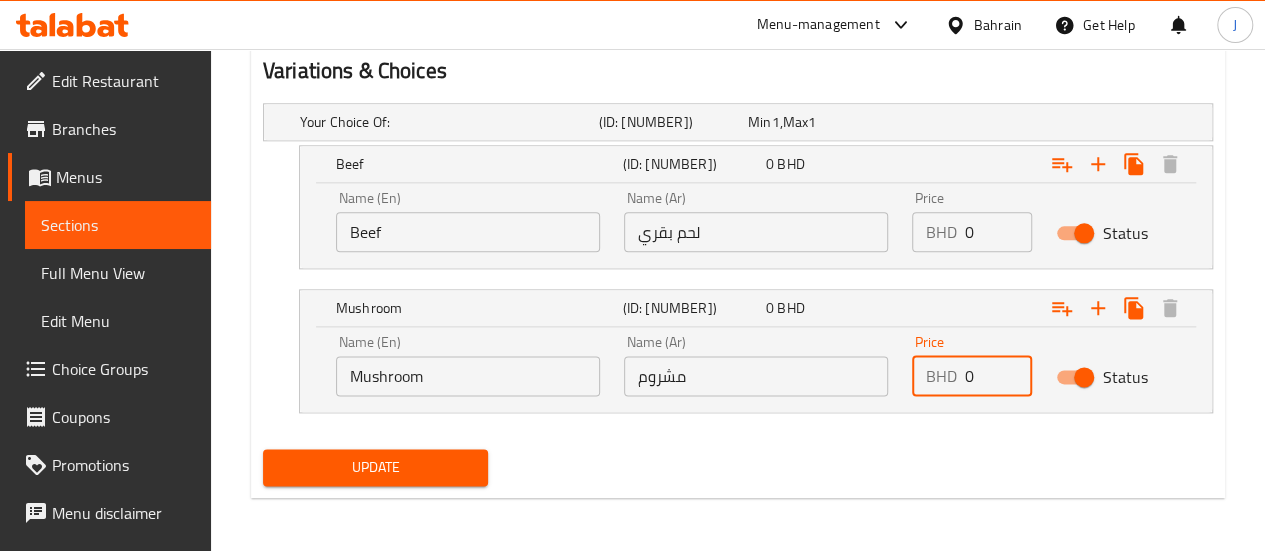 type on "0" 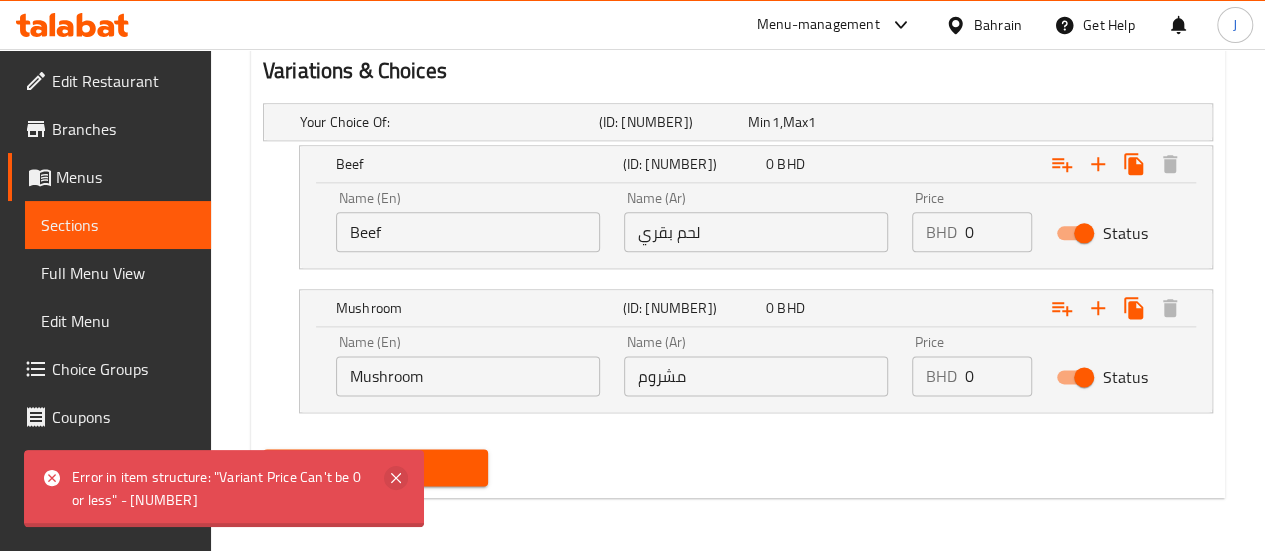 click 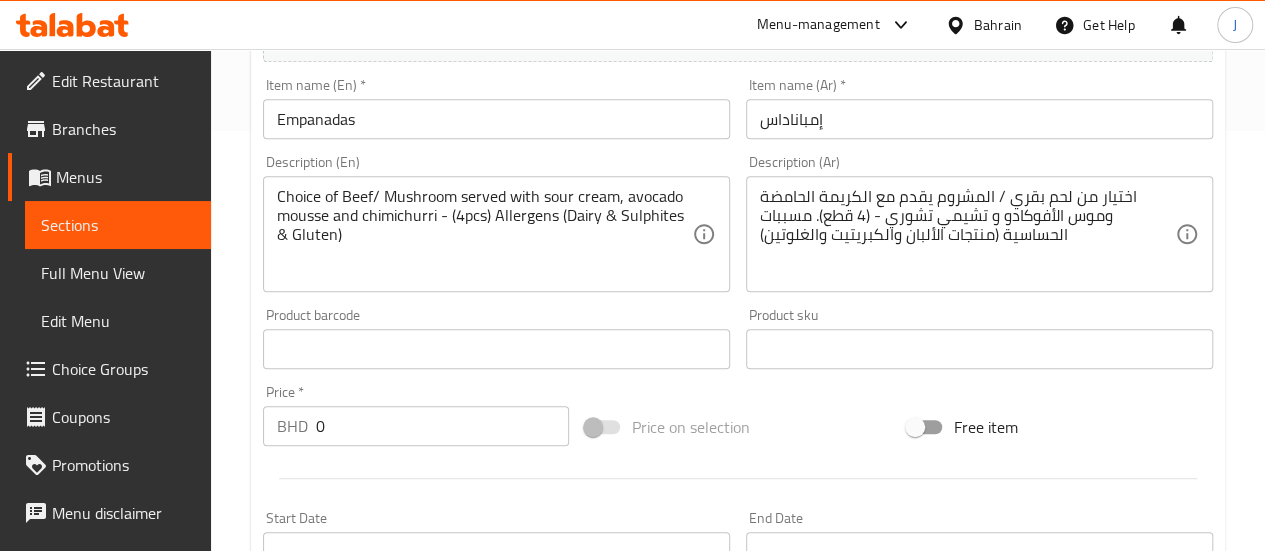 scroll, scrollTop: 419, scrollLeft: 0, axis: vertical 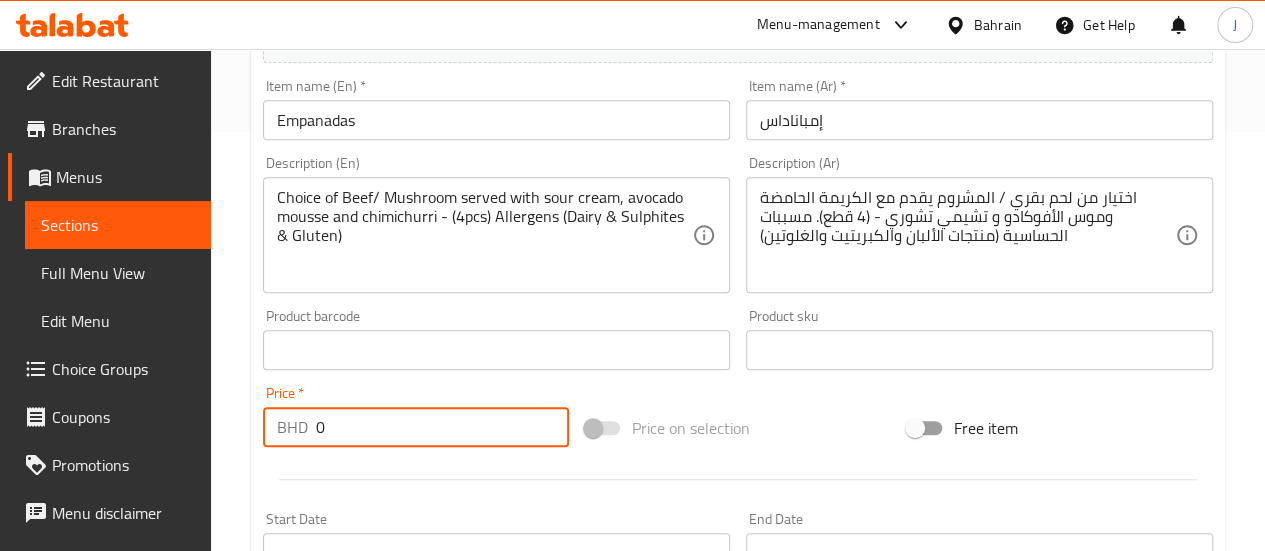 click on "0" at bounding box center (442, 427) 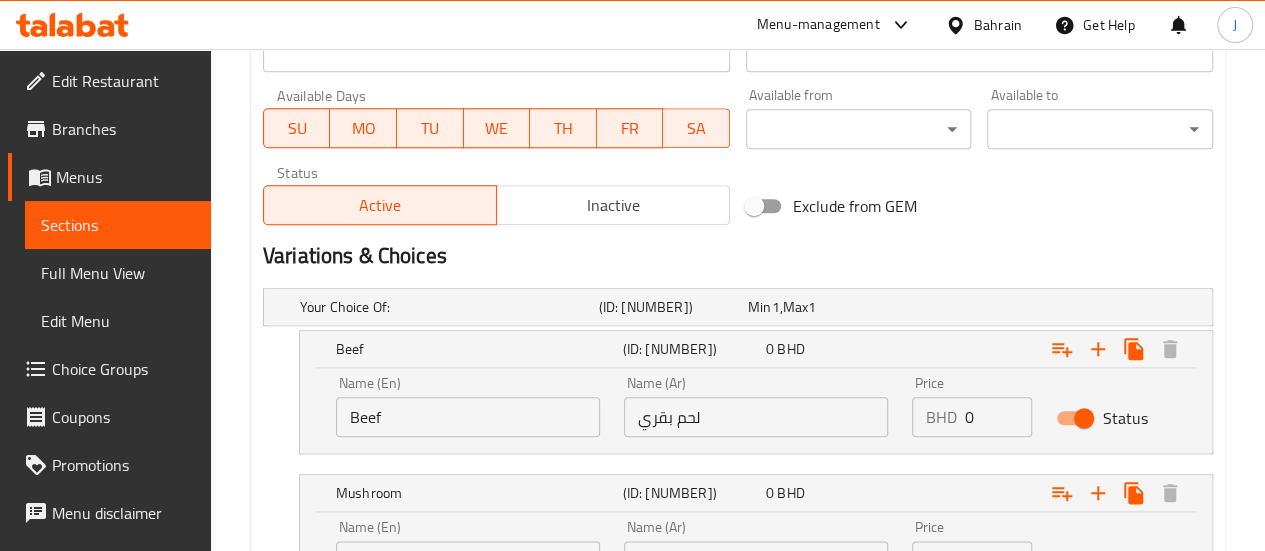 scroll, scrollTop: 1105, scrollLeft: 0, axis: vertical 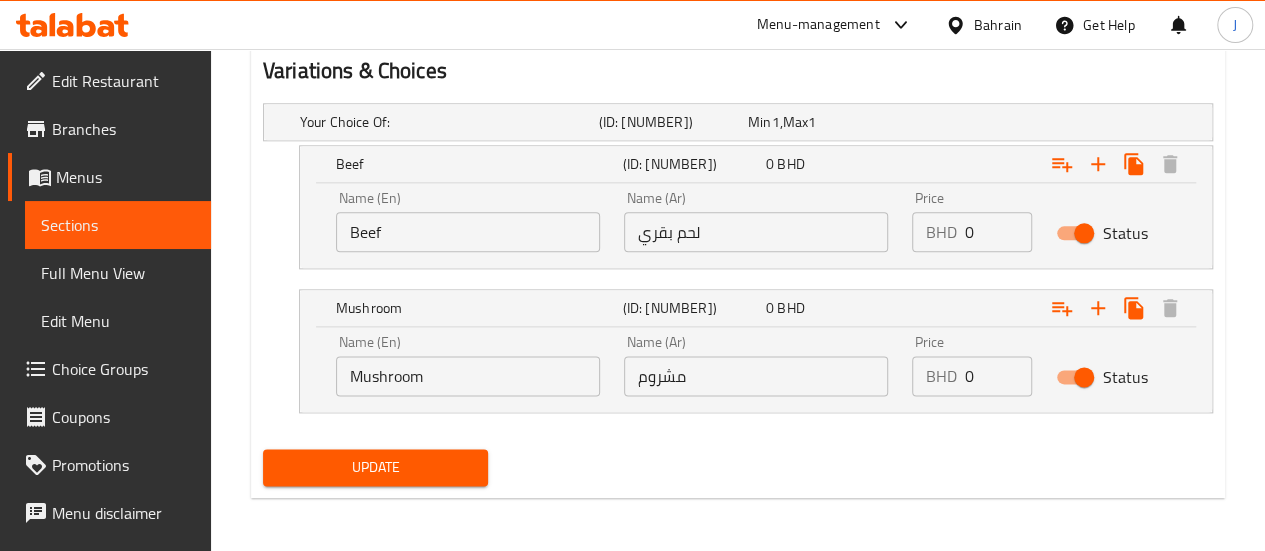 type on "6" 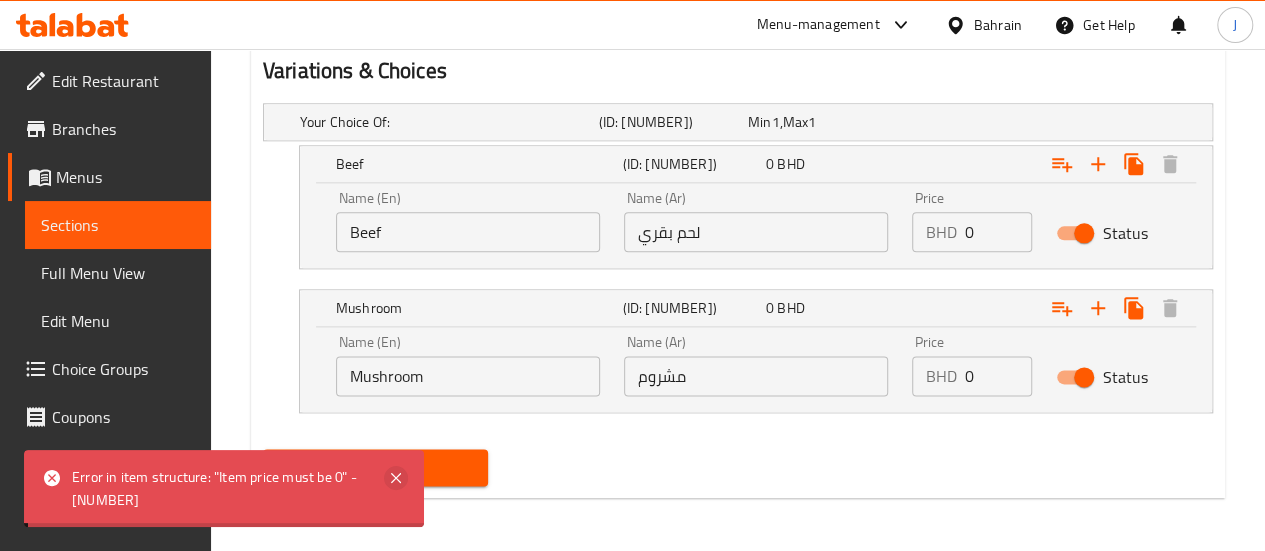 click 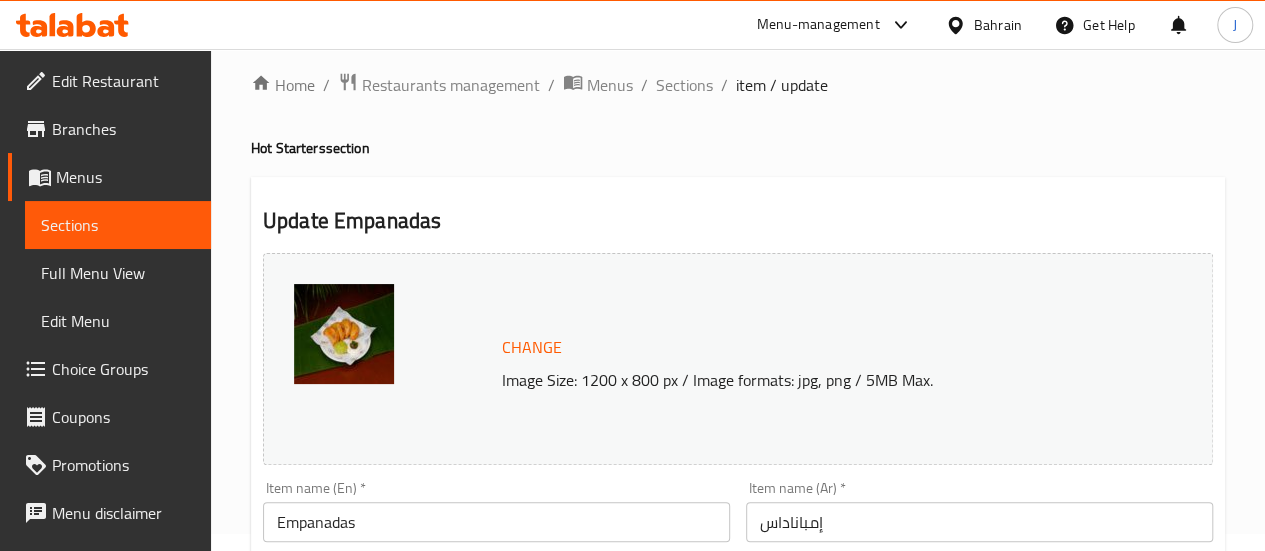 scroll, scrollTop: 0, scrollLeft: 0, axis: both 